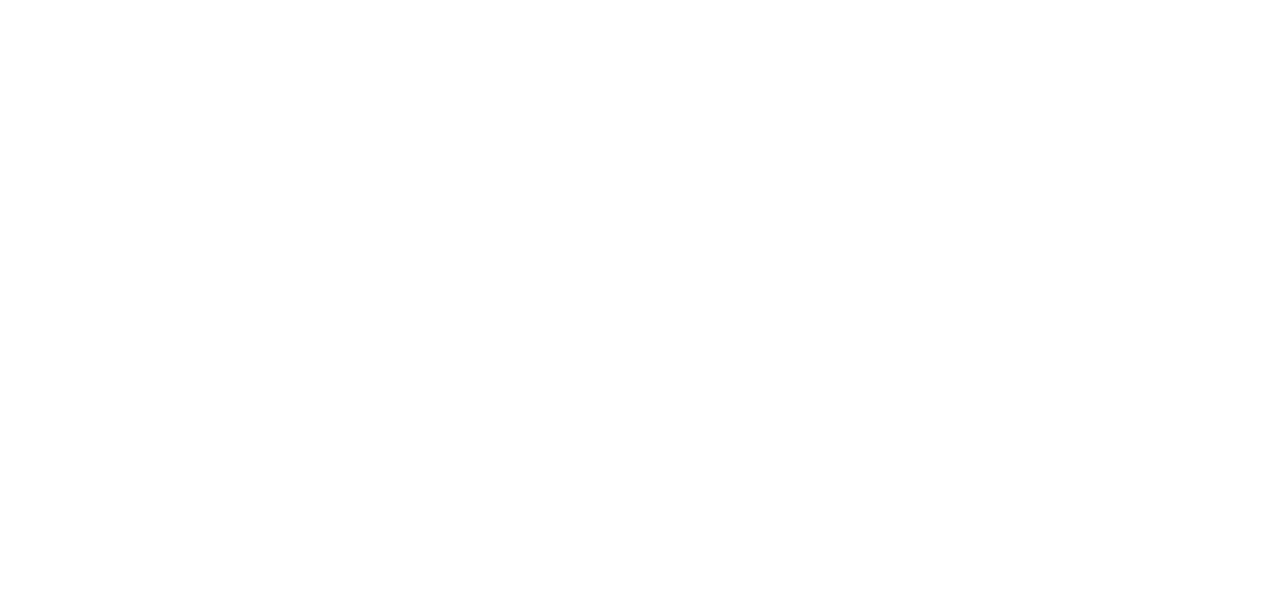 scroll, scrollTop: 0, scrollLeft: 0, axis: both 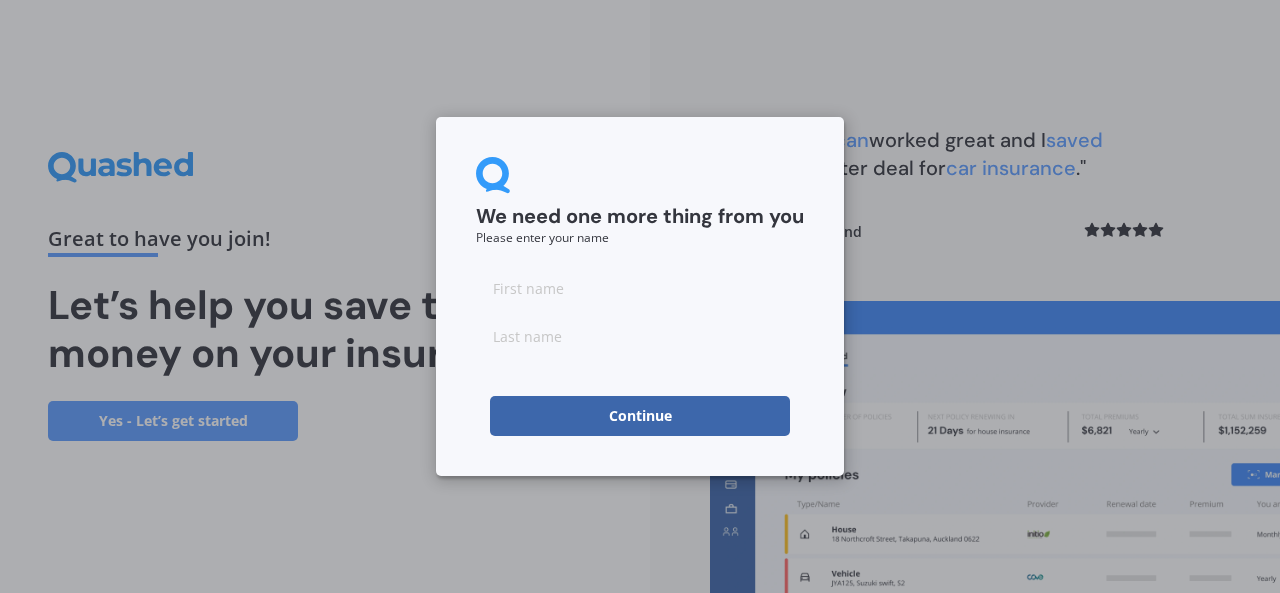 click on "Continue" at bounding box center [640, 416] 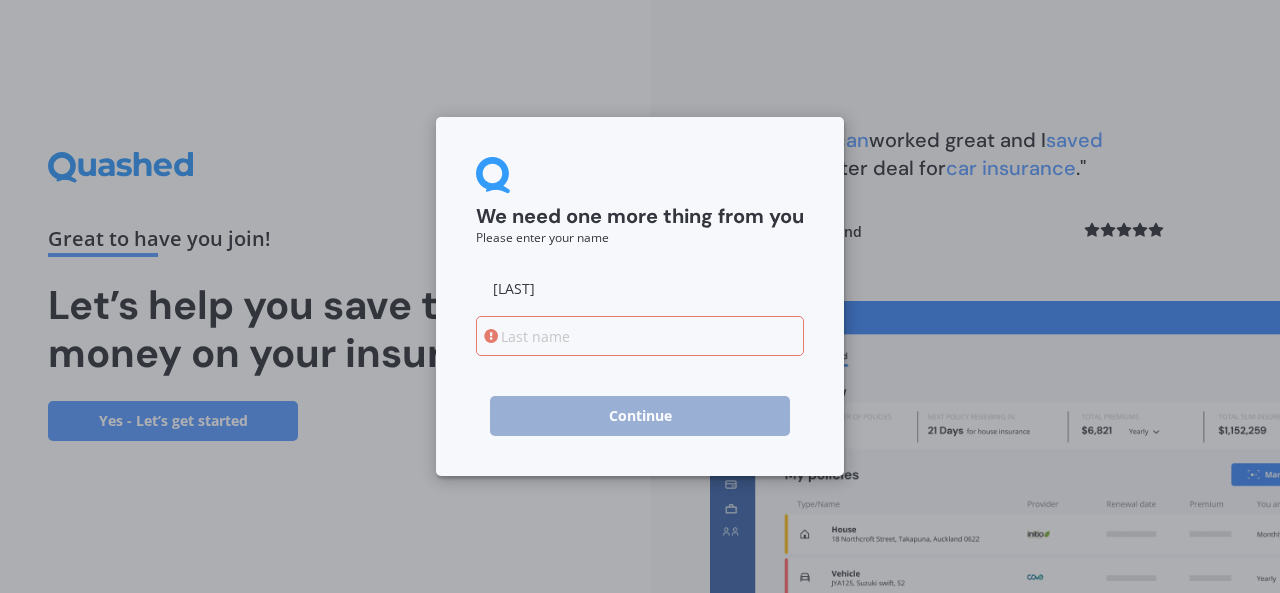 type on "[LAST]" 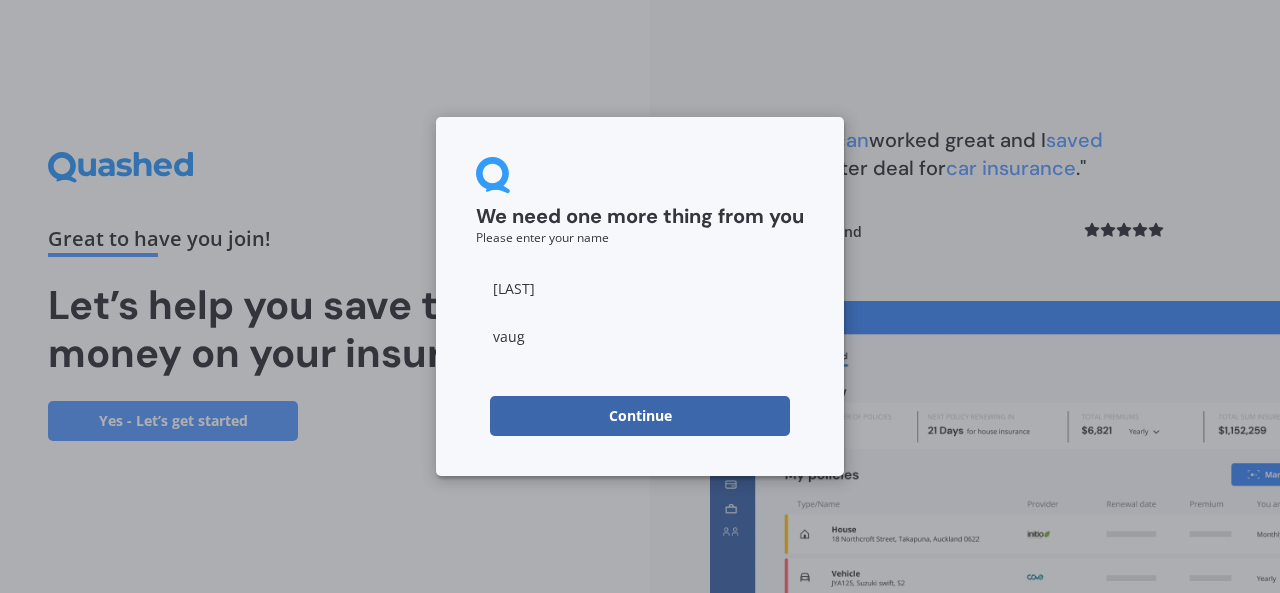 type on "vaugh" 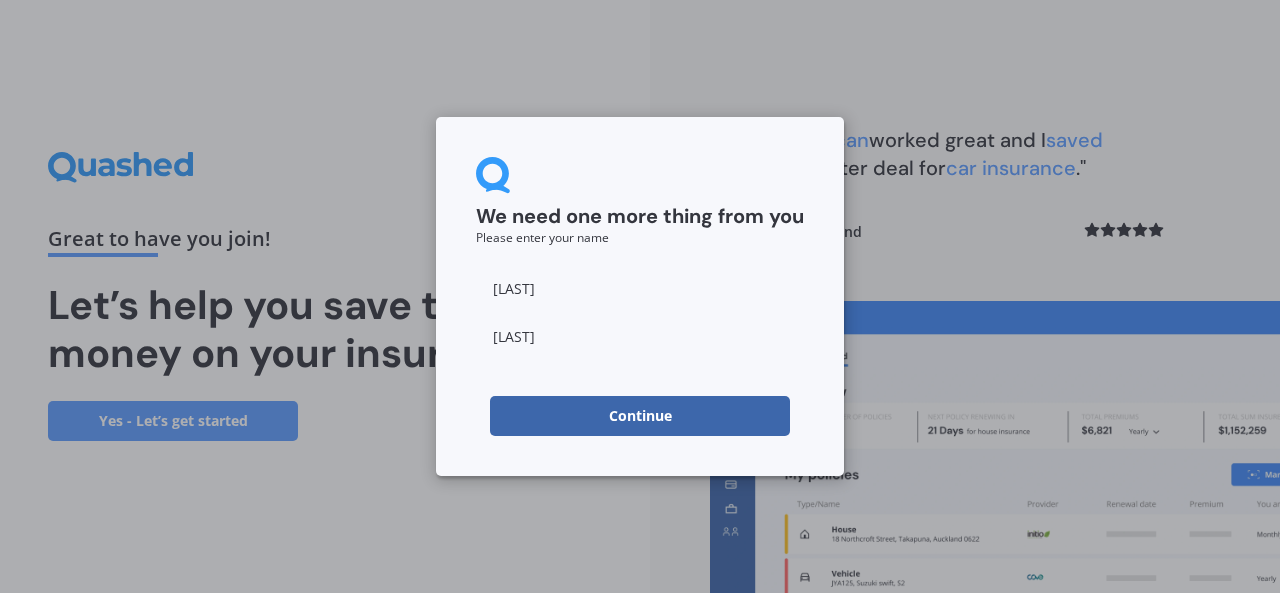 click on "Continue" at bounding box center [640, 416] 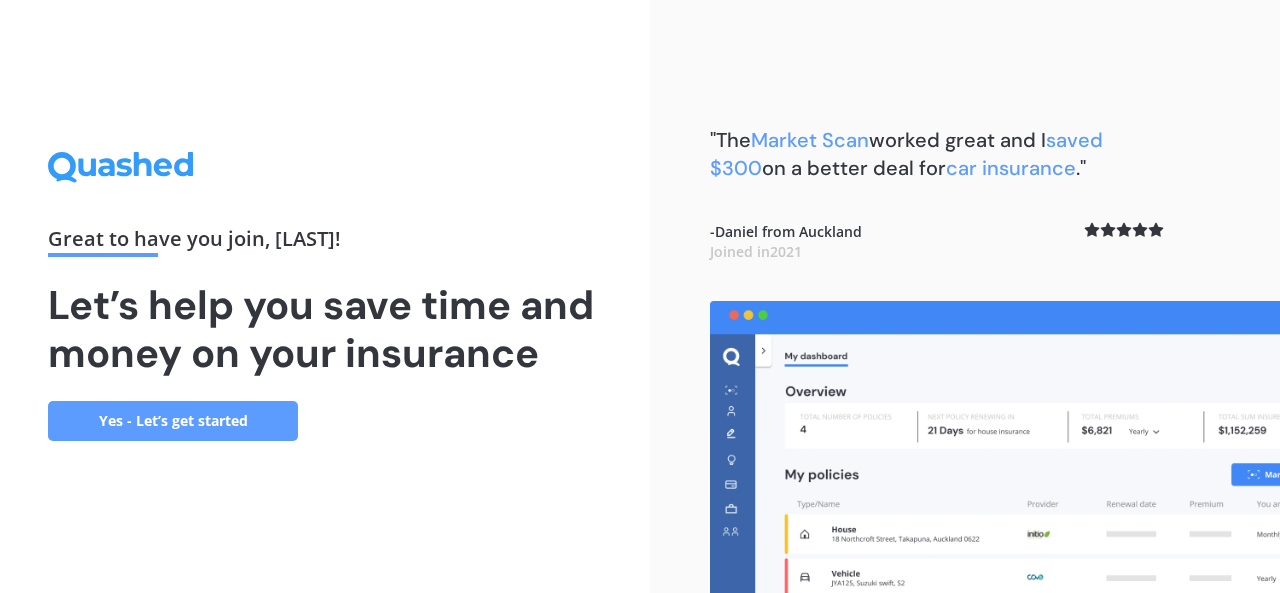 click on "Yes - Let’s get started" at bounding box center (173, 421) 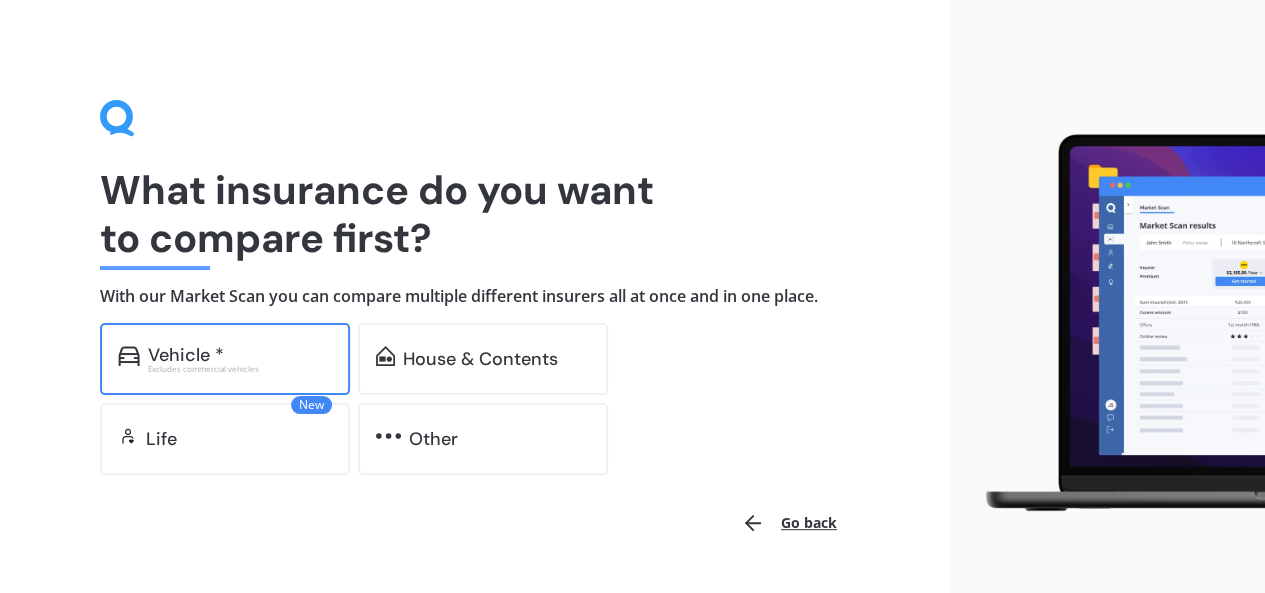 click on "Vehicle *" at bounding box center [240, 355] 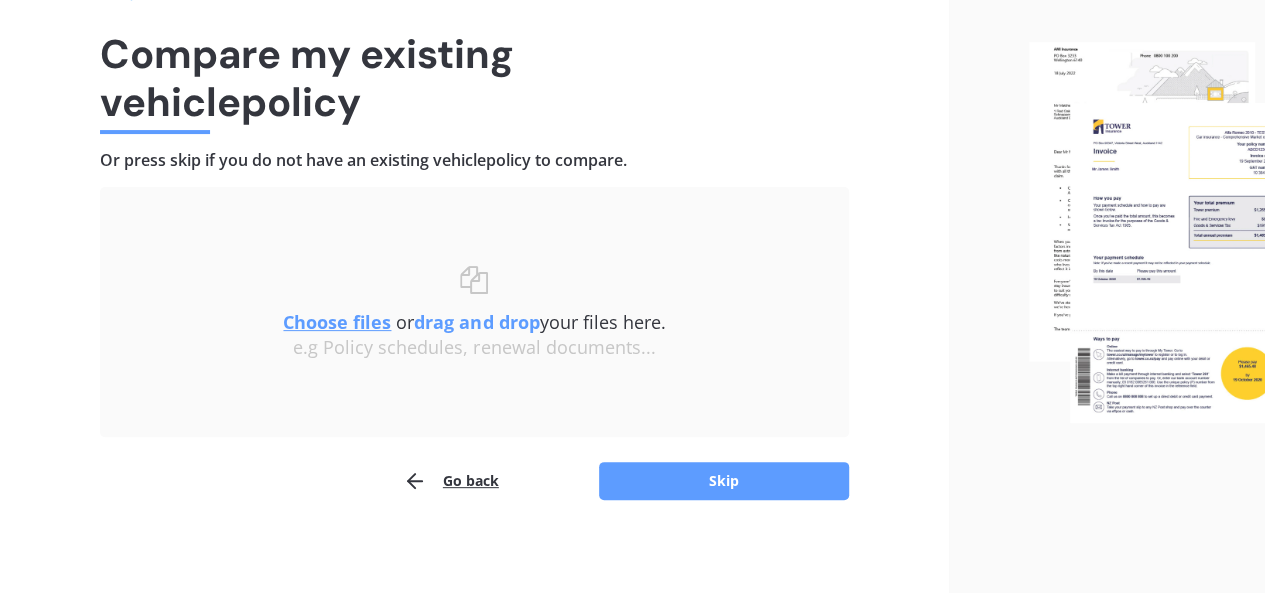 scroll, scrollTop: 143, scrollLeft: 0, axis: vertical 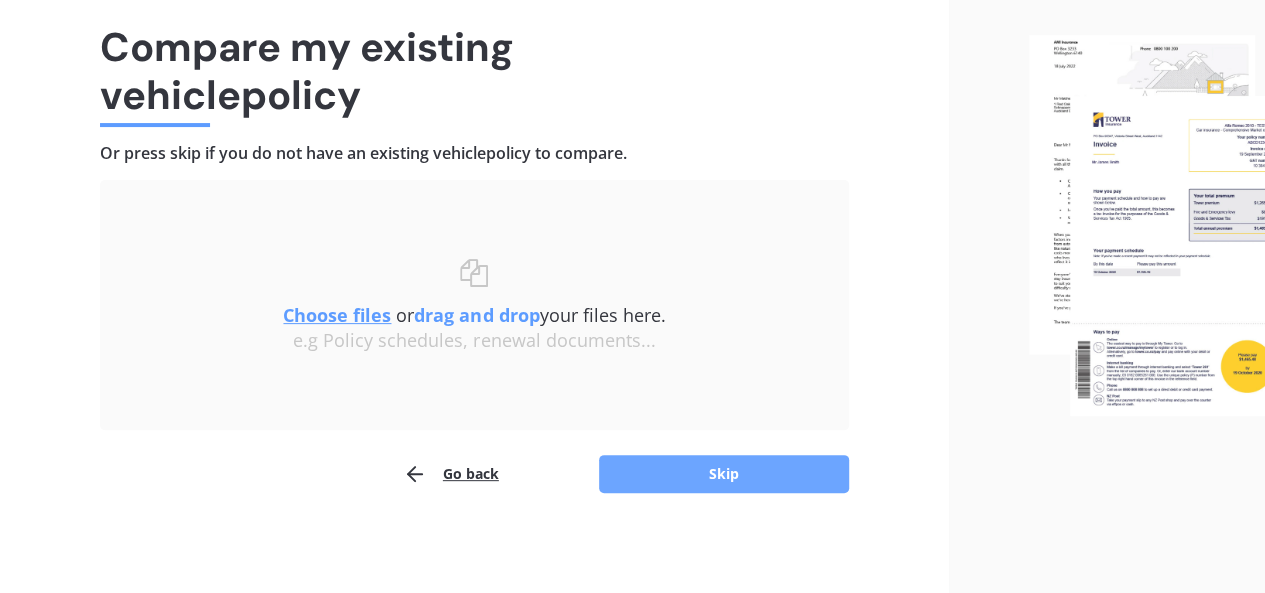 click on "Skip" at bounding box center [724, 474] 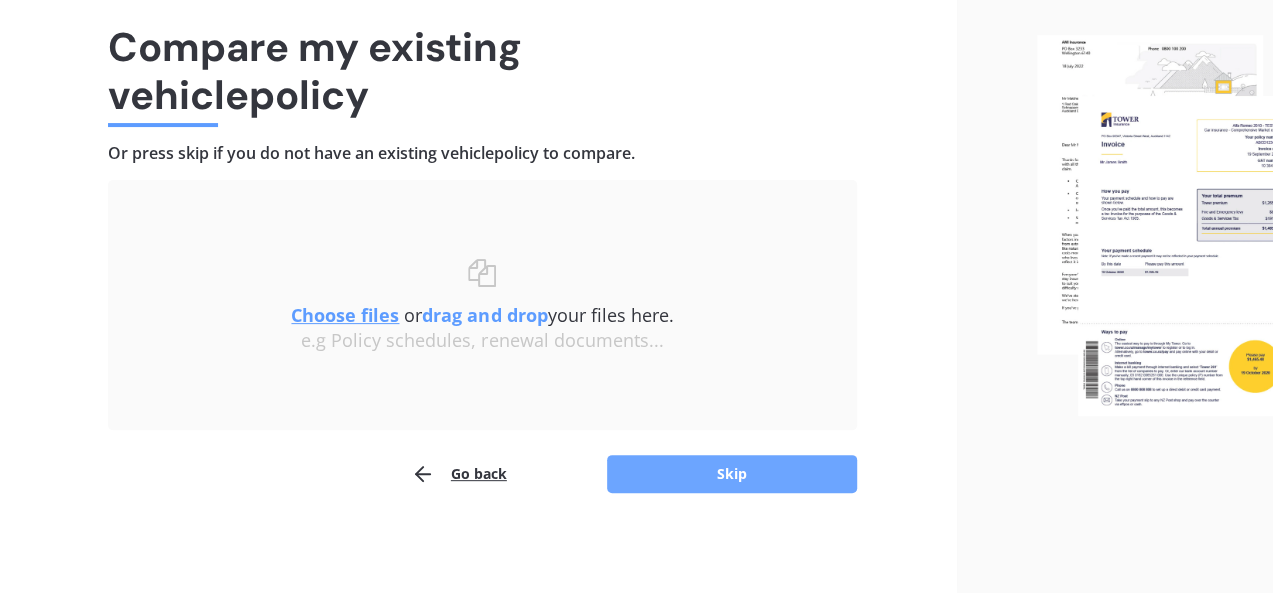 scroll, scrollTop: 0, scrollLeft: 0, axis: both 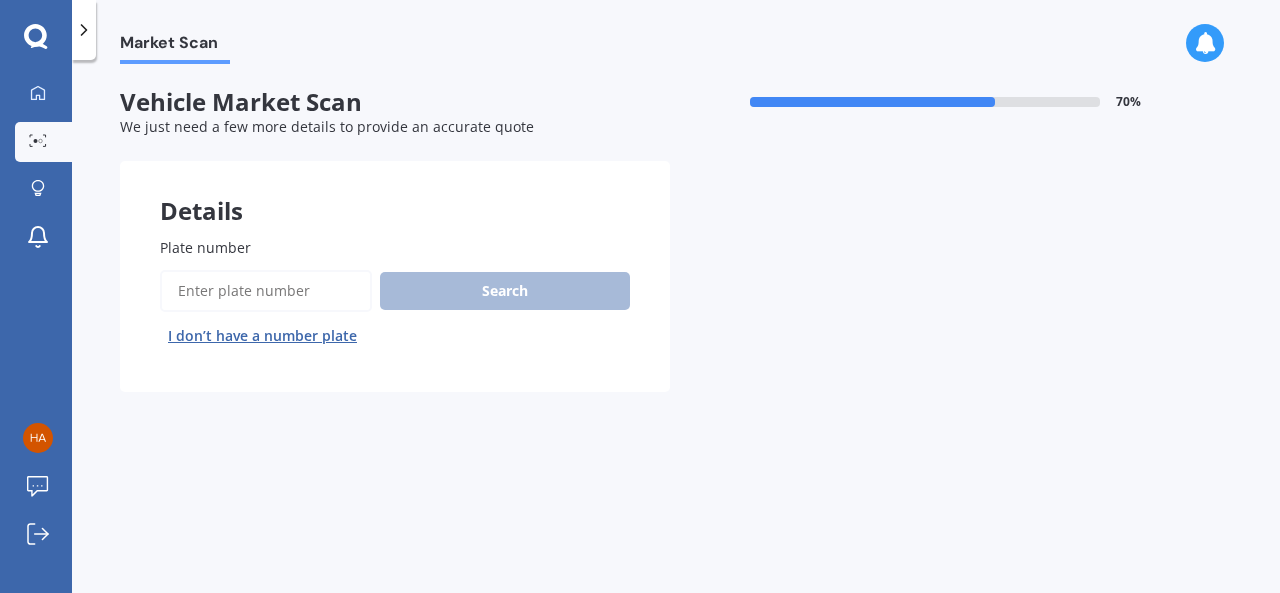 click on "Plate number" at bounding box center (266, 291) 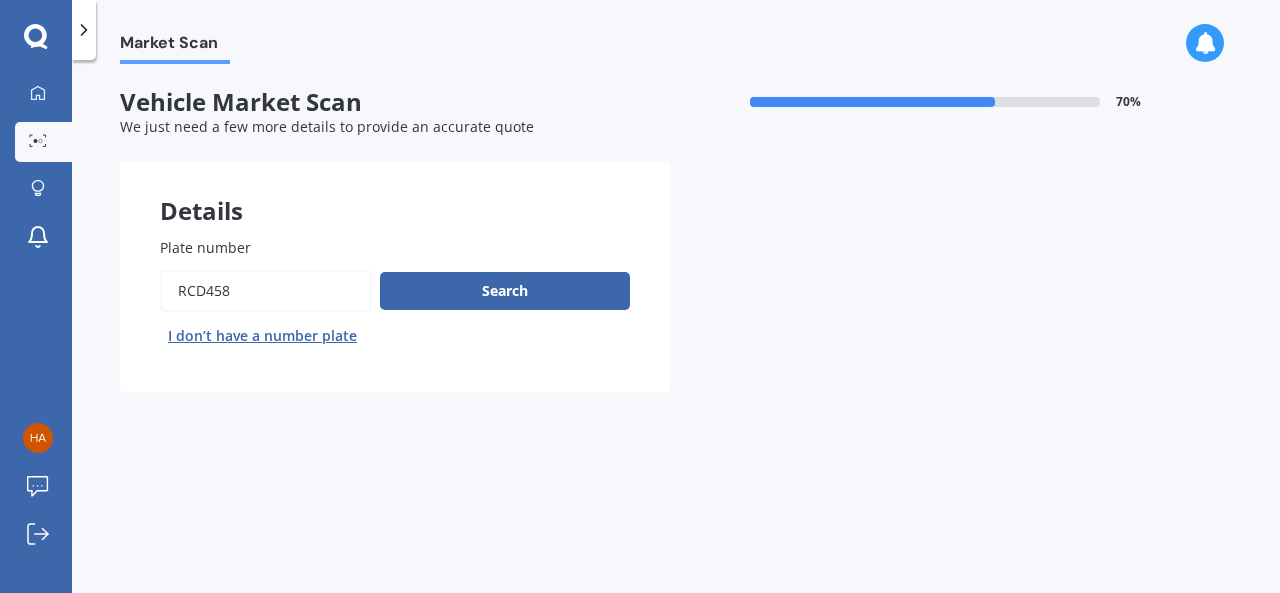 type on "RCD458" 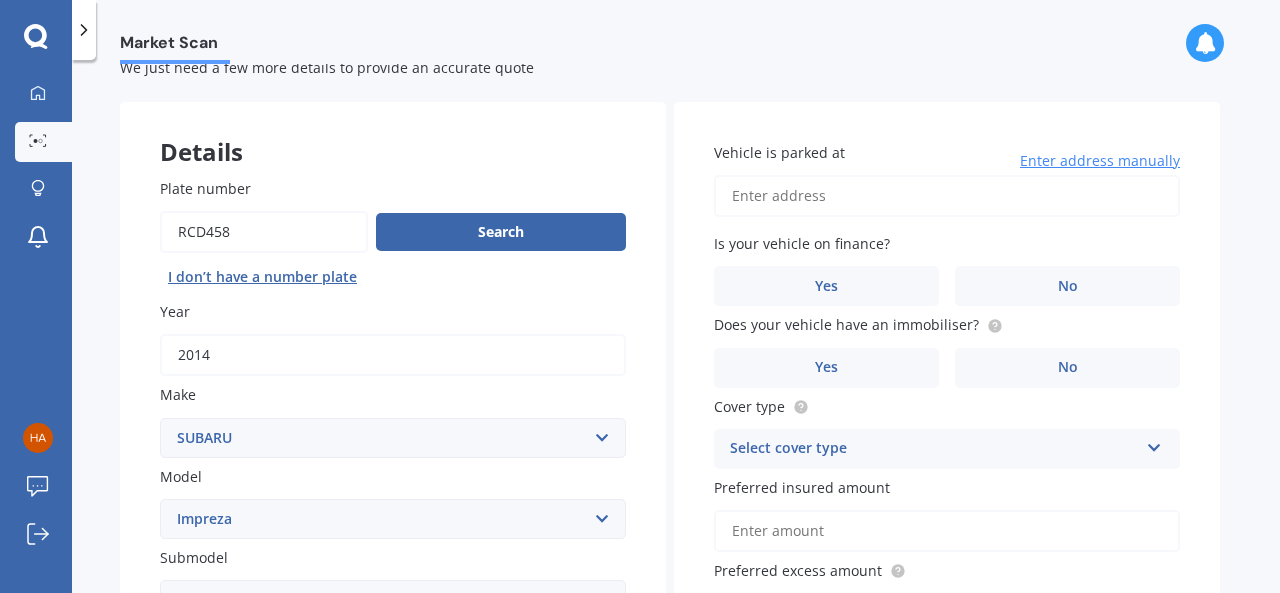 scroll, scrollTop: 200, scrollLeft: 0, axis: vertical 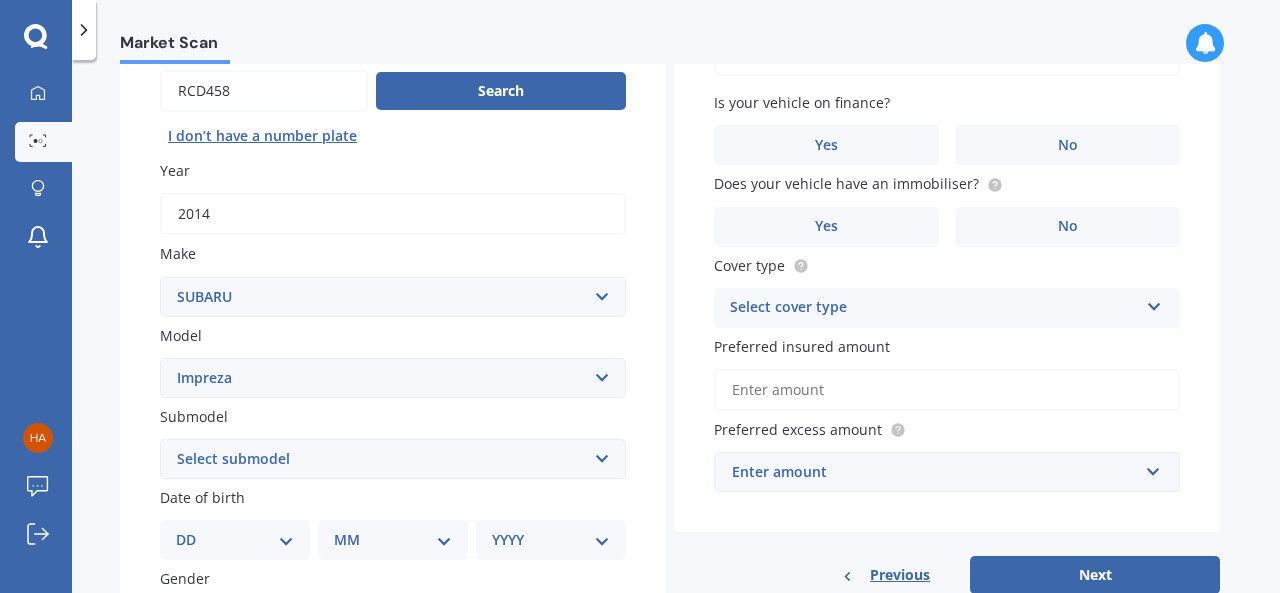 click on "Select model BRZ Crosstrek Dex Exiga Forester Impreza Justy Legacy Leone levorg Omega Outback Outback 2.5 Outback Touring Outback X Outback XT Outback XT Touring R2 Rex Sherpa SVX / Alcyone Traviq Trezia Tribeca Vivio Vortex WRX XV" at bounding box center (393, 378) 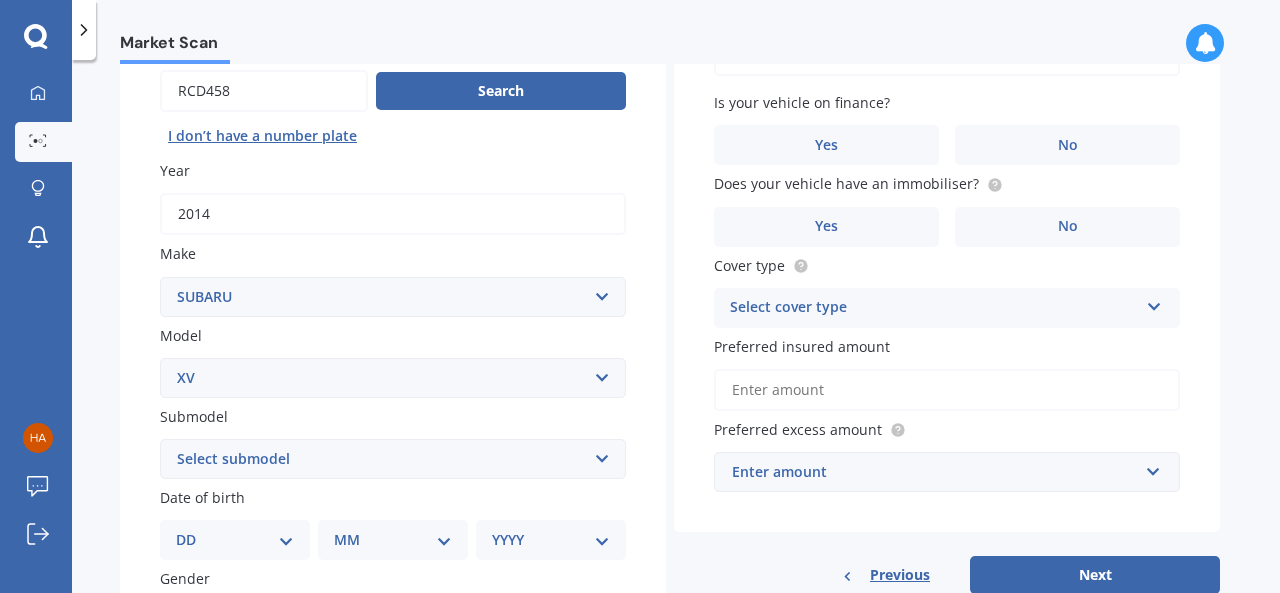 click on "Select model BRZ Crosstrek Dex Exiga Forester Impreza Justy Legacy Leone levorg Omega Outback Outback 2.5 Outback Touring Outback X Outback XT Outback XT Touring R2 Rex Sherpa SVX / Alcyone Traviq Trezia Tribeca Vivio Vortex WRX XV" at bounding box center (393, 378) 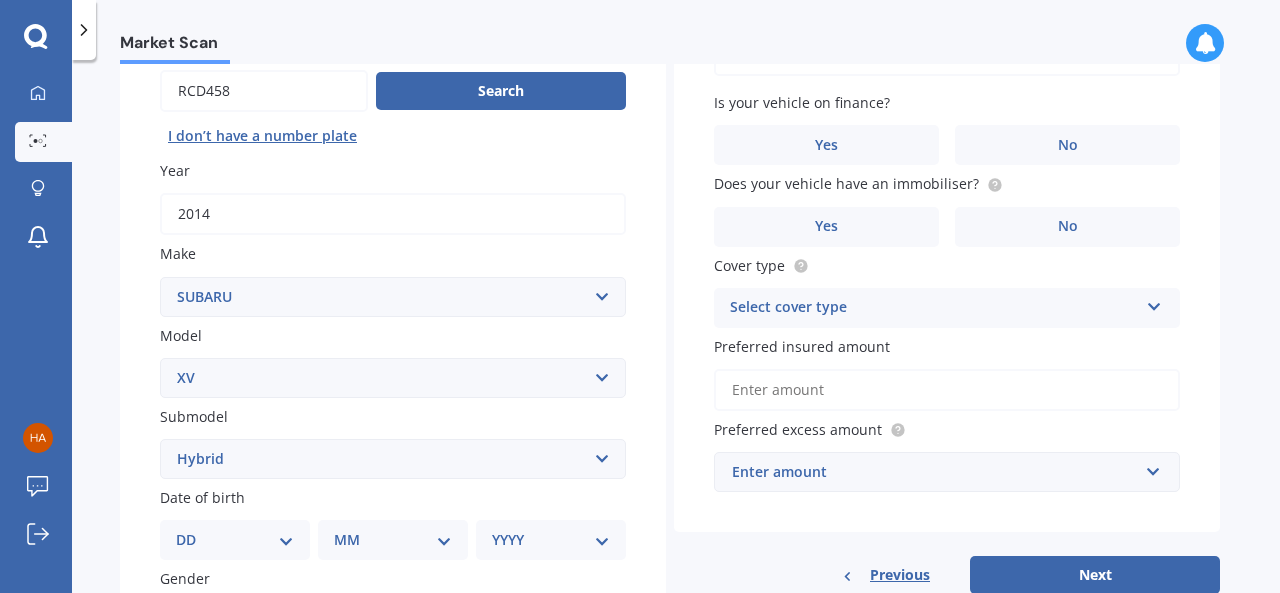 click on "Select submodel 2.0i 2.0i Hybrid 4WD 2.0i-L 2.0i-S 2.0L 4WD 2.0L AWD Hatchback 4WD Hybrid" at bounding box center [393, 459] 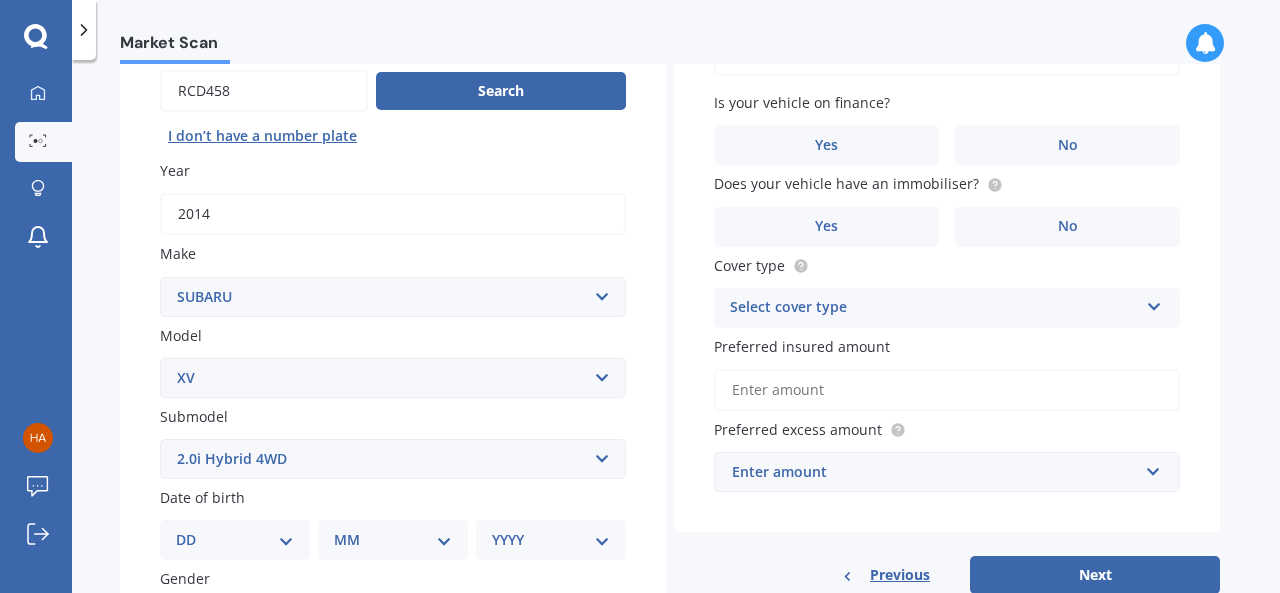 click on "Select submodel 2.0i 2.0i Hybrid 4WD 2.0i-L 2.0i-S 2.0L 4WD 2.0L AWD Hatchback 4WD Hybrid" at bounding box center [393, 459] 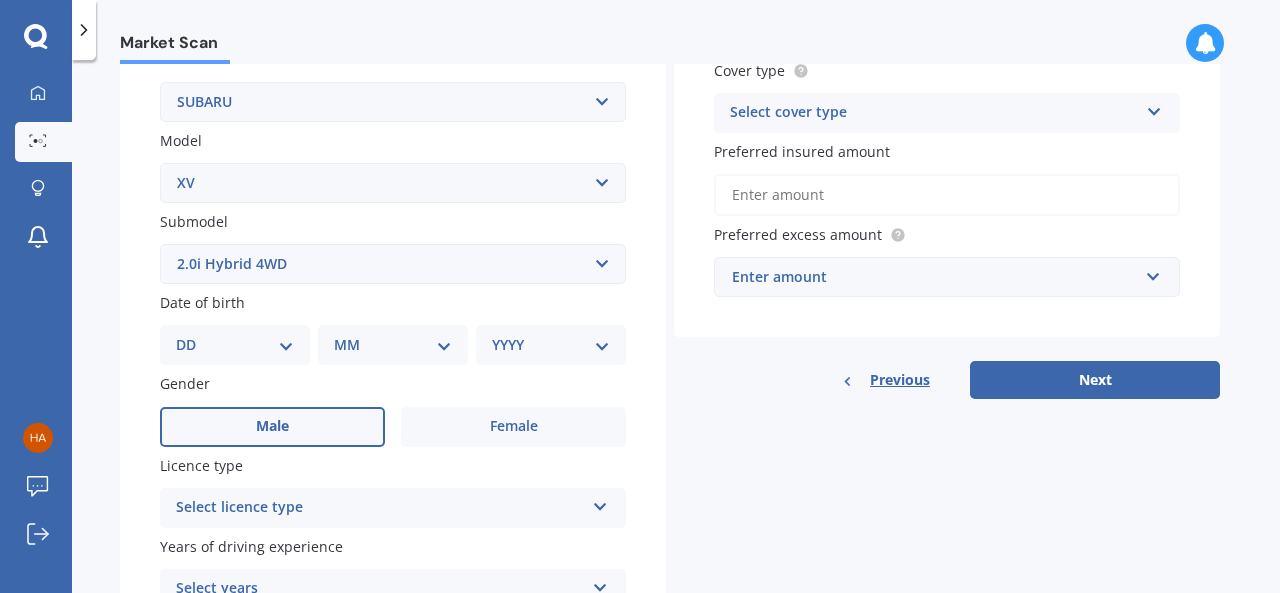 scroll, scrollTop: 400, scrollLeft: 0, axis: vertical 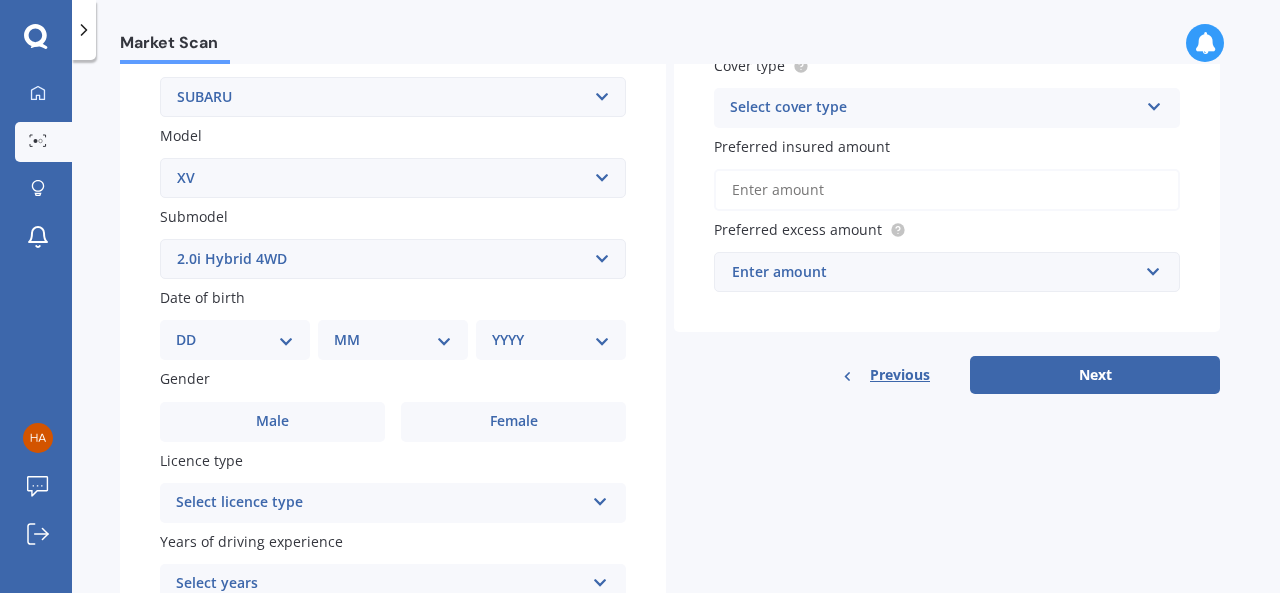 click on "DD 01 02 03 04 05 06 07 08 09 10 11 12 13 14 15 16 17 18 19 20 21 22 23 24 25 26 27 28 29 30 31" at bounding box center (235, 340) 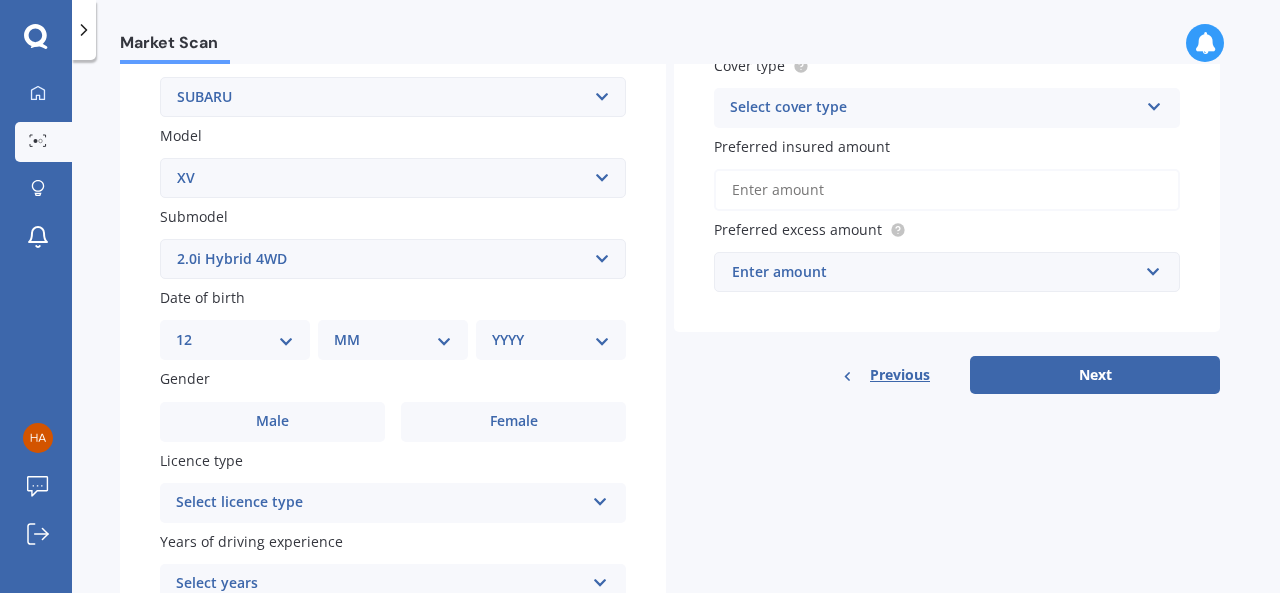 click on "DD 01 02 03 04 05 06 07 08 09 10 11 12 13 14 15 16 17 18 19 20 21 22 23 24 25 26 27 28 29 30 31" at bounding box center [235, 340] 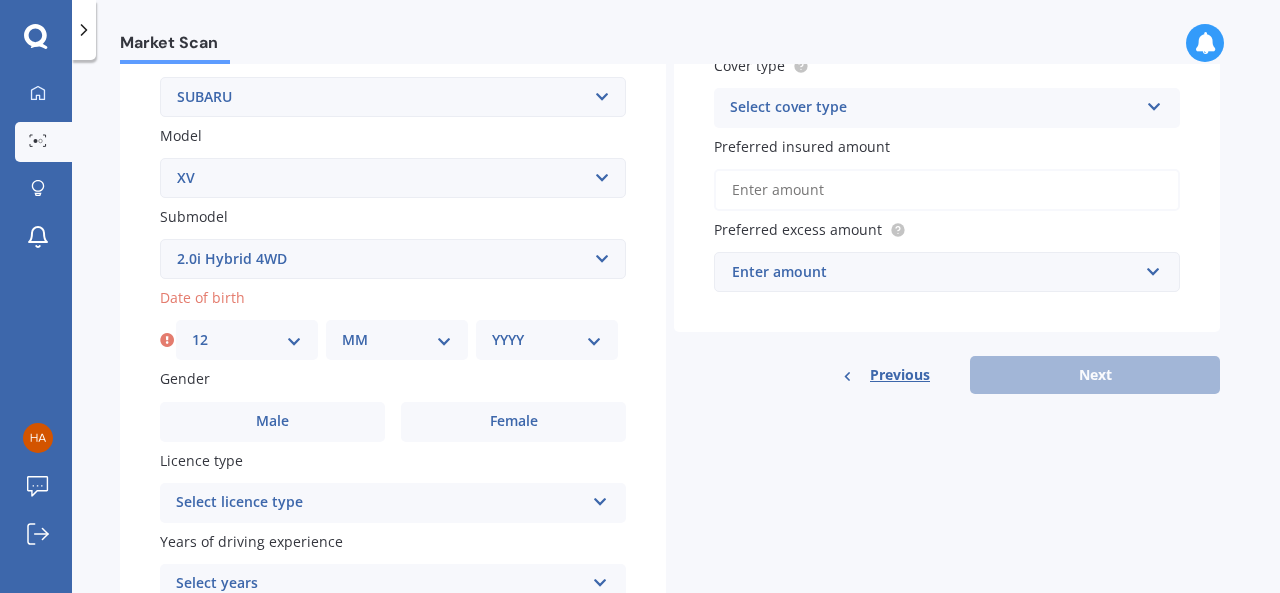 click on "MM 01 02 03 04 05 06 07 08 09 10 11 12" at bounding box center [397, 340] 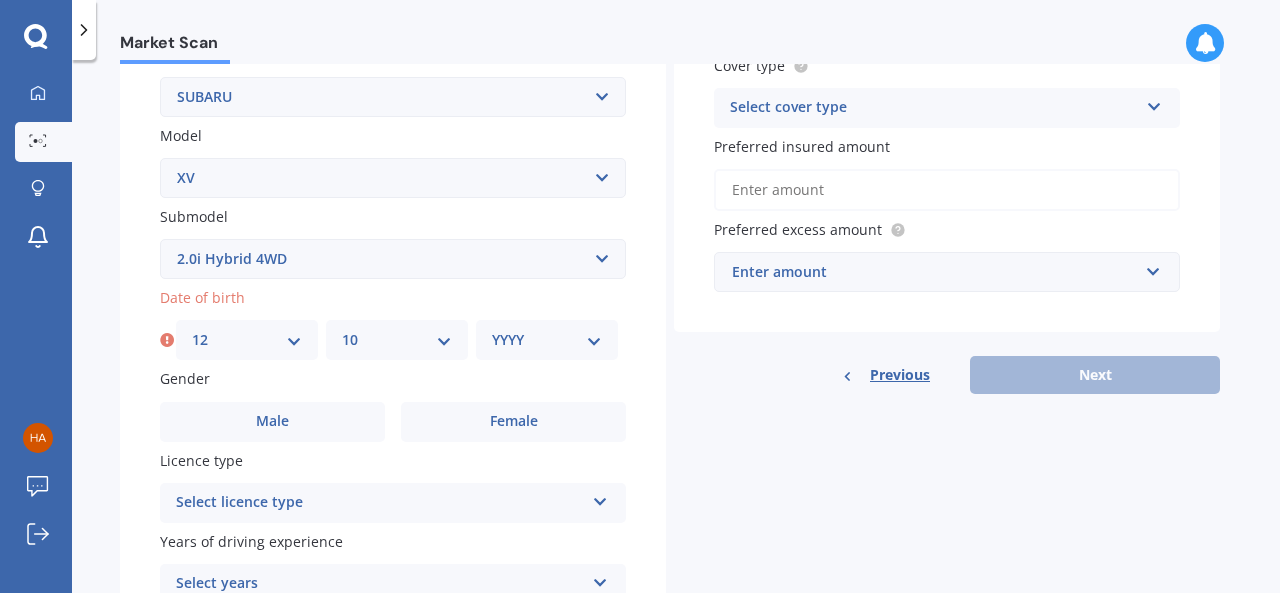 click on "MM 01 02 03 04 05 06 07 08 09 10 11 12" at bounding box center (397, 340) 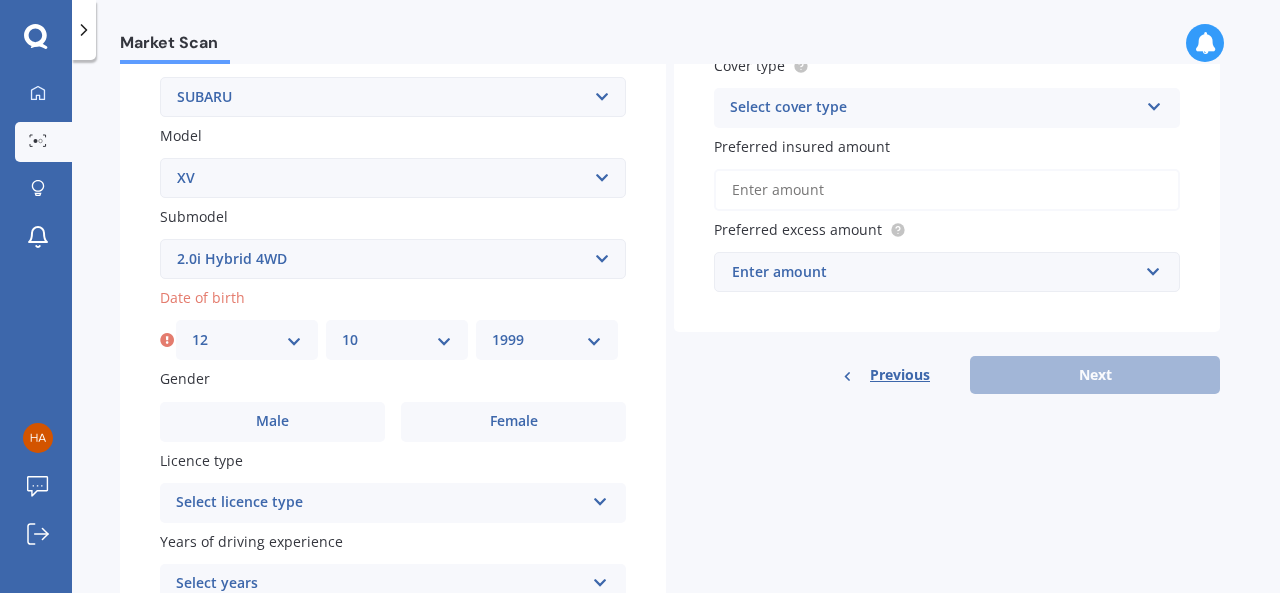 click on "YYYY 2025 2024 2023 2022 2021 2020 2019 2018 2017 2016 2015 2014 2013 2012 2011 2010 2009 2008 2007 2006 2005 2004 2003 2002 2001 2000 1999 1998 1997 1996 1995 1994 1993 1992 1991 1990 1989 1988 1987 1986 1985 1984 1983 1982 1981 1980 1979 1978 1977 1976 1975 1974 1973 1972 1971 1970 1969 1968 1967 1966 1965 1964 1963 1962 1961 1960 1959 1958 1957 1956 1955 1954 1953 1952 1951 1950 1949 1948 1947 1946 1945 1944 1943 1942 1941 1940 1939 1938 1937 1936 1935 1934 1933 1932 1931 1930 1929 1928 1927 1926" at bounding box center (547, 340) 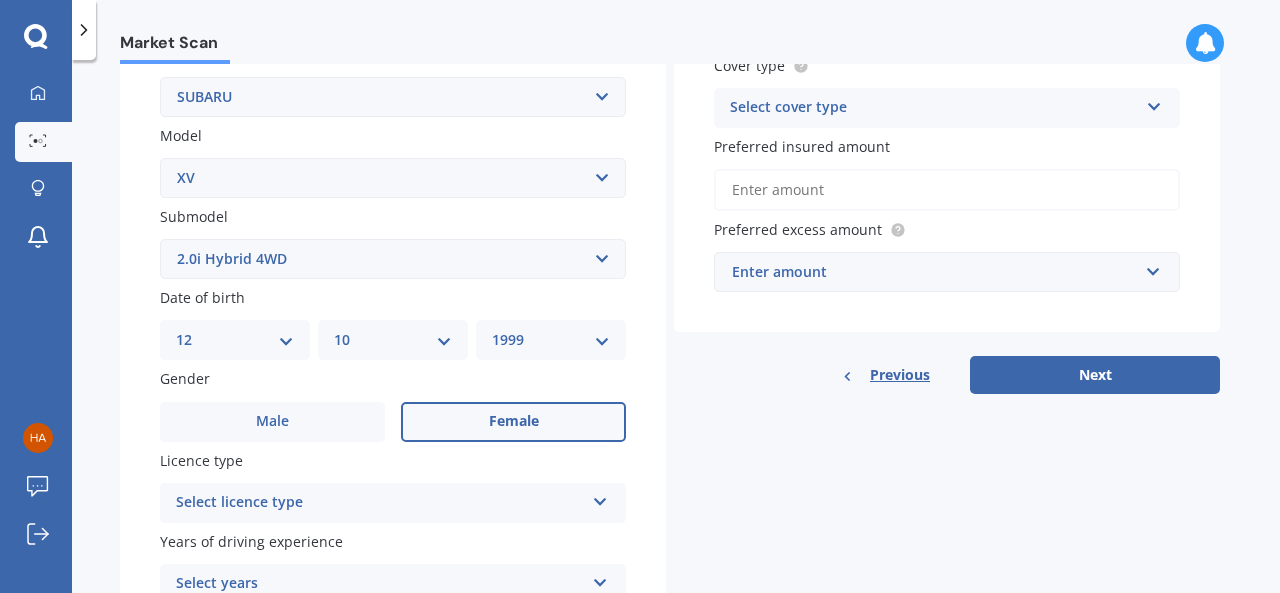 click on "Female" at bounding box center (513, 422) 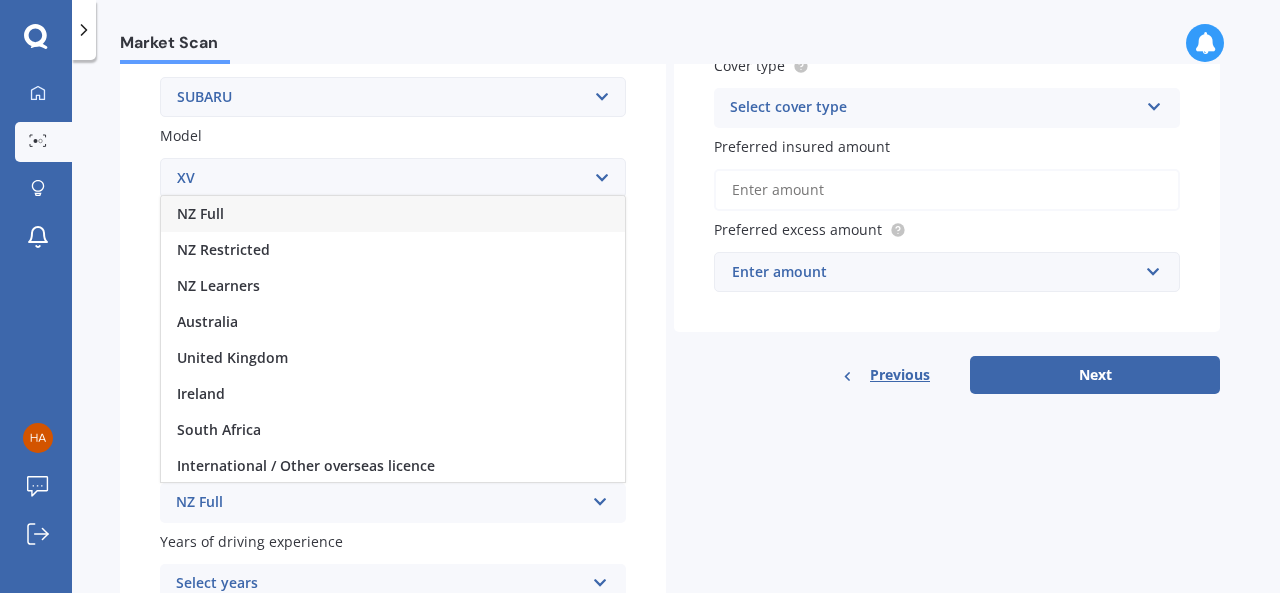click on "NZ Full" at bounding box center [393, 214] 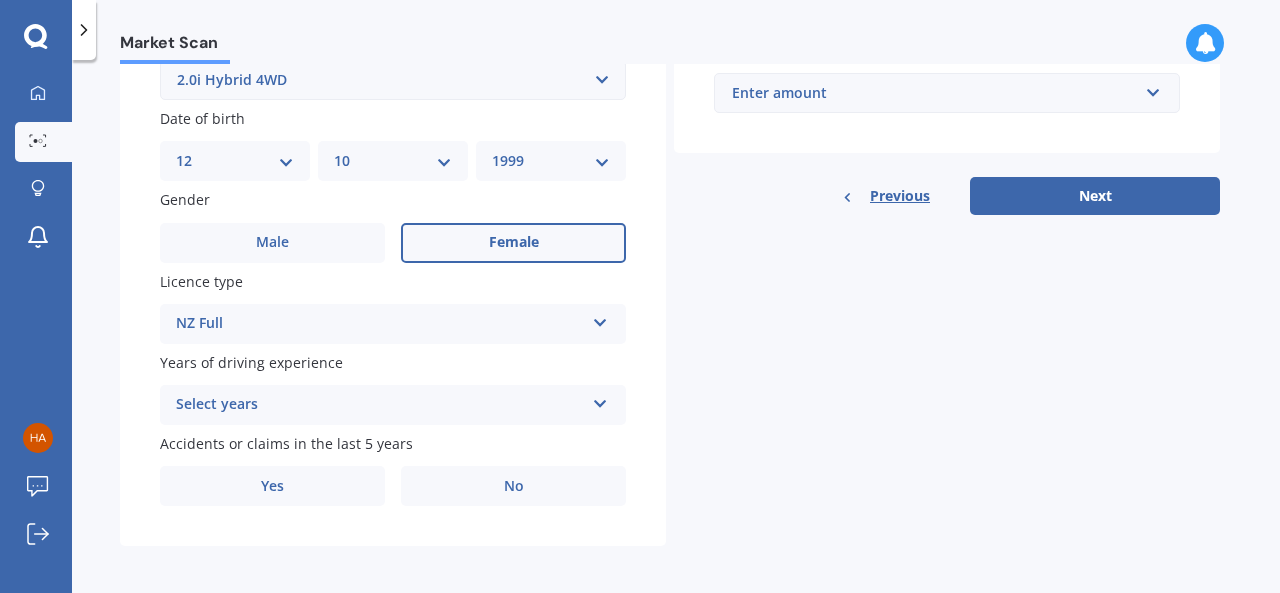 scroll, scrollTop: 587, scrollLeft: 0, axis: vertical 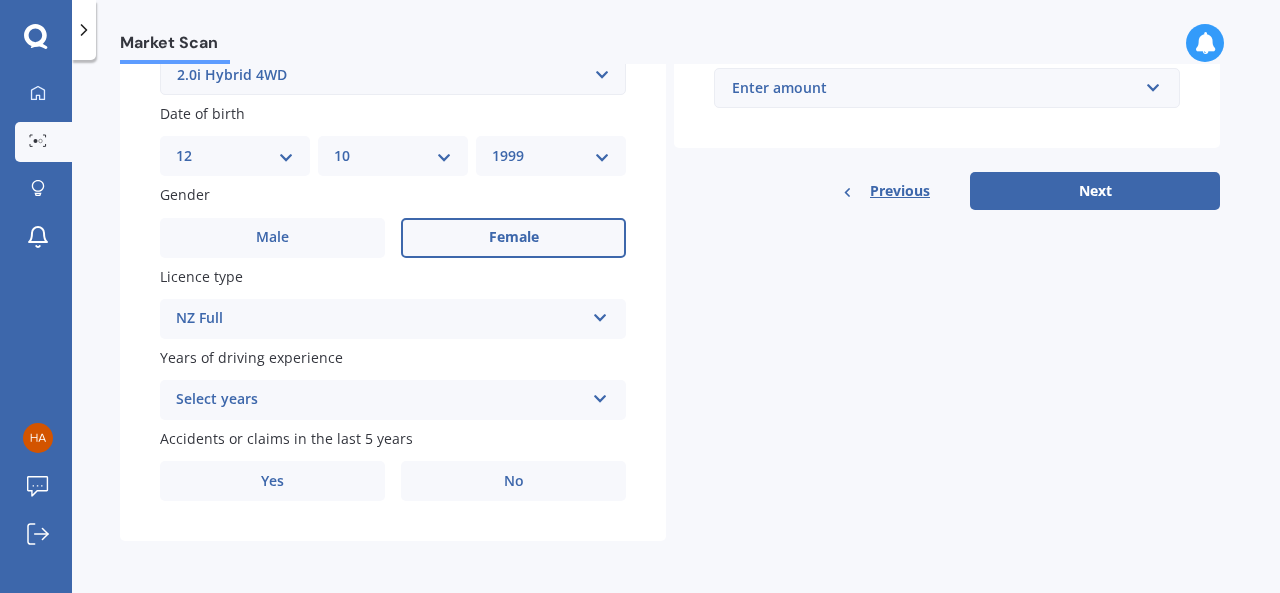 click on "Select years" at bounding box center [380, 400] 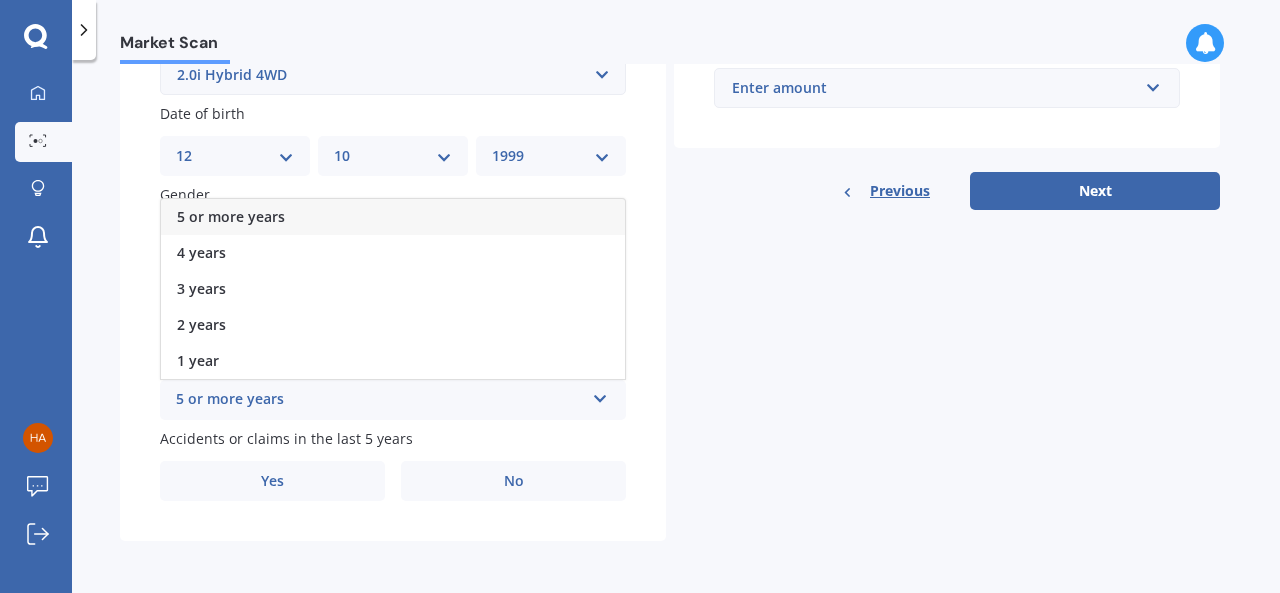click on "5 or more years" at bounding box center [393, 217] 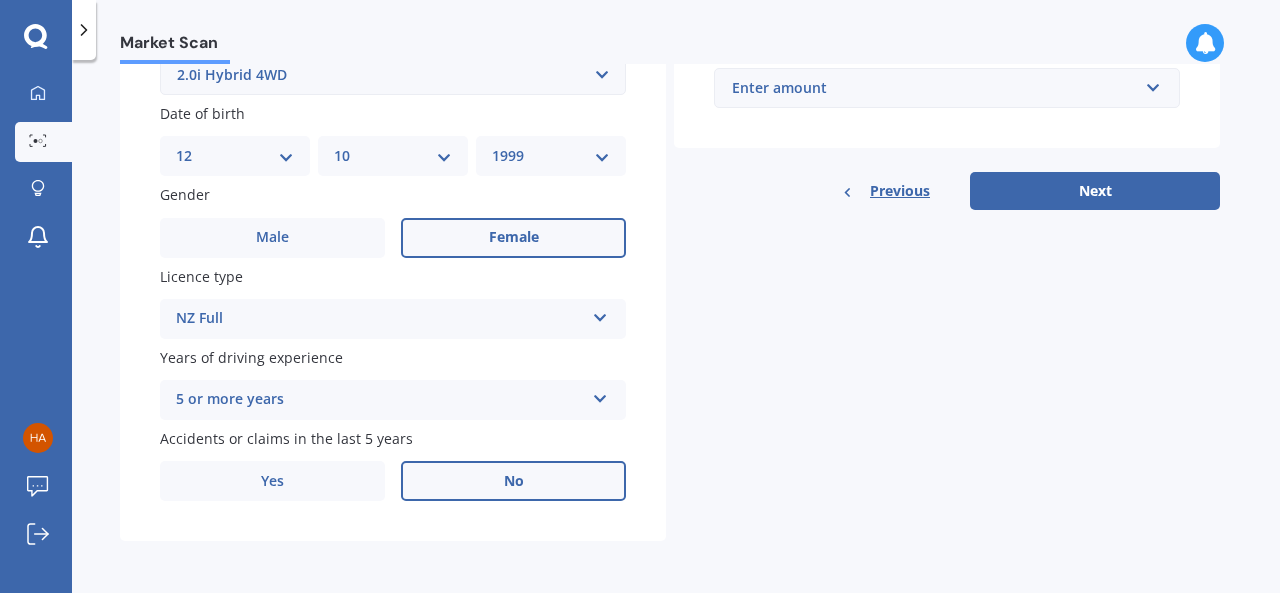 click on "No" at bounding box center [513, 238] 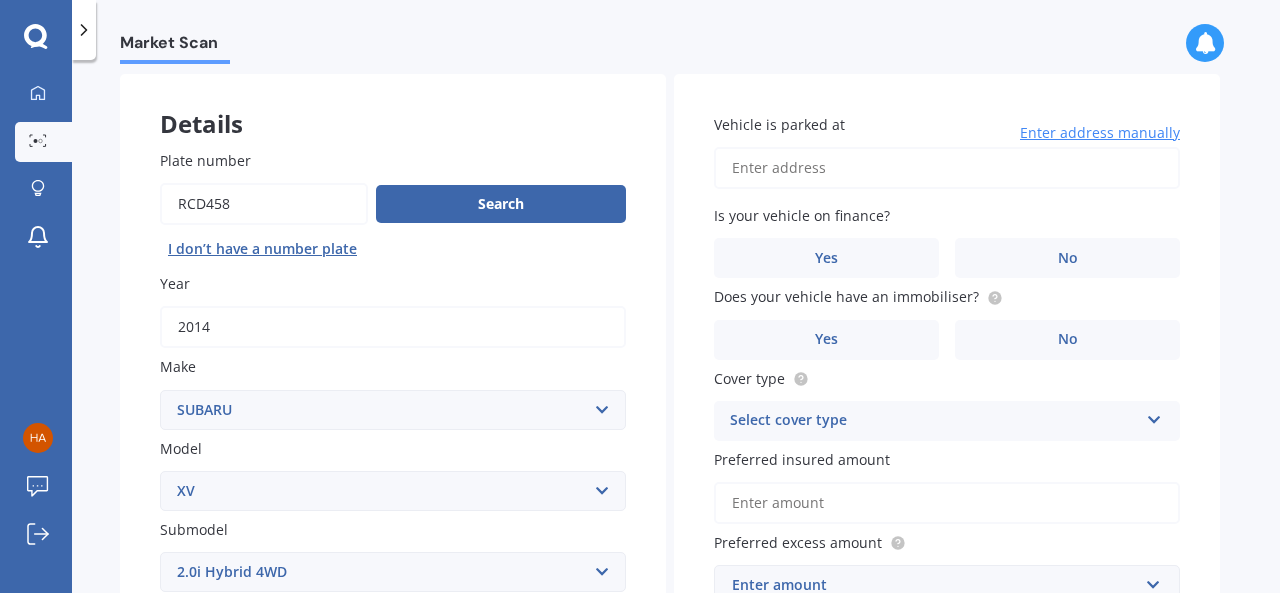 scroll, scrollTop: 0, scrollLeft: 0, axis: both 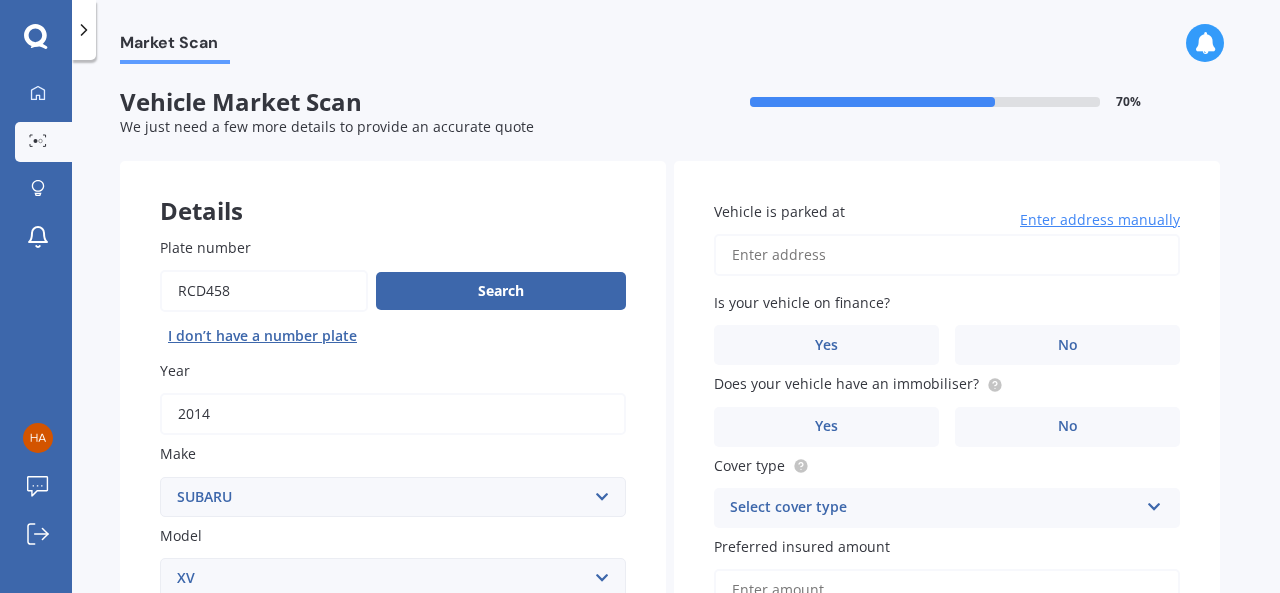 click on "Vehicle is parked at" at bounding box center (947, 255) 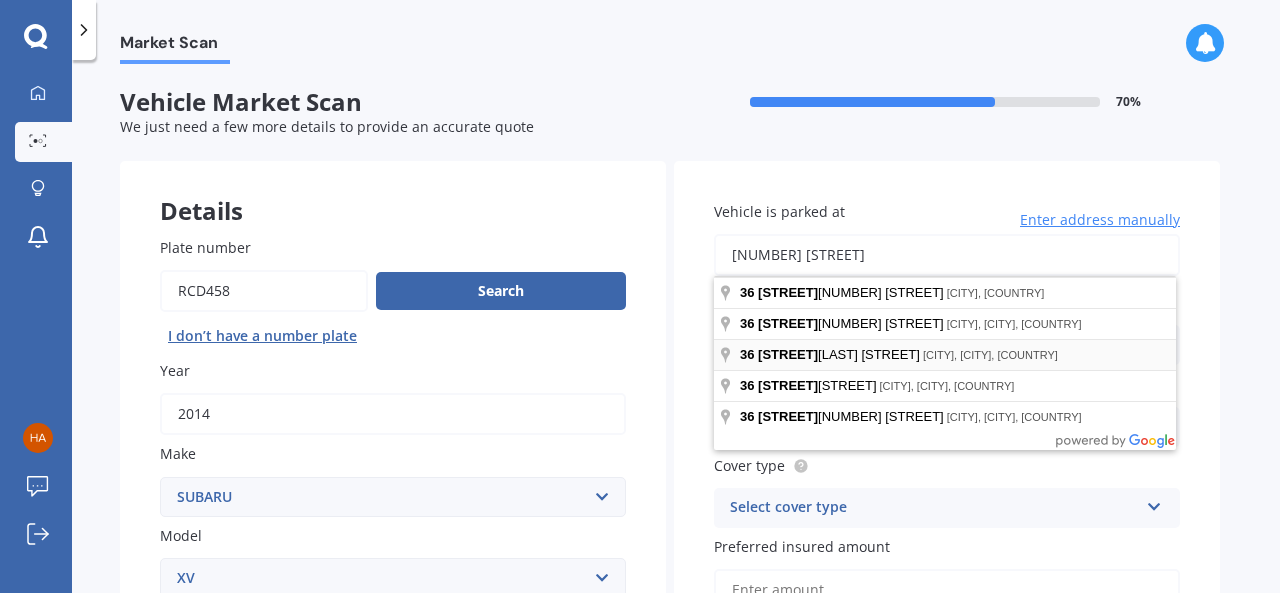 type on "[NUMBER] [STREET]" 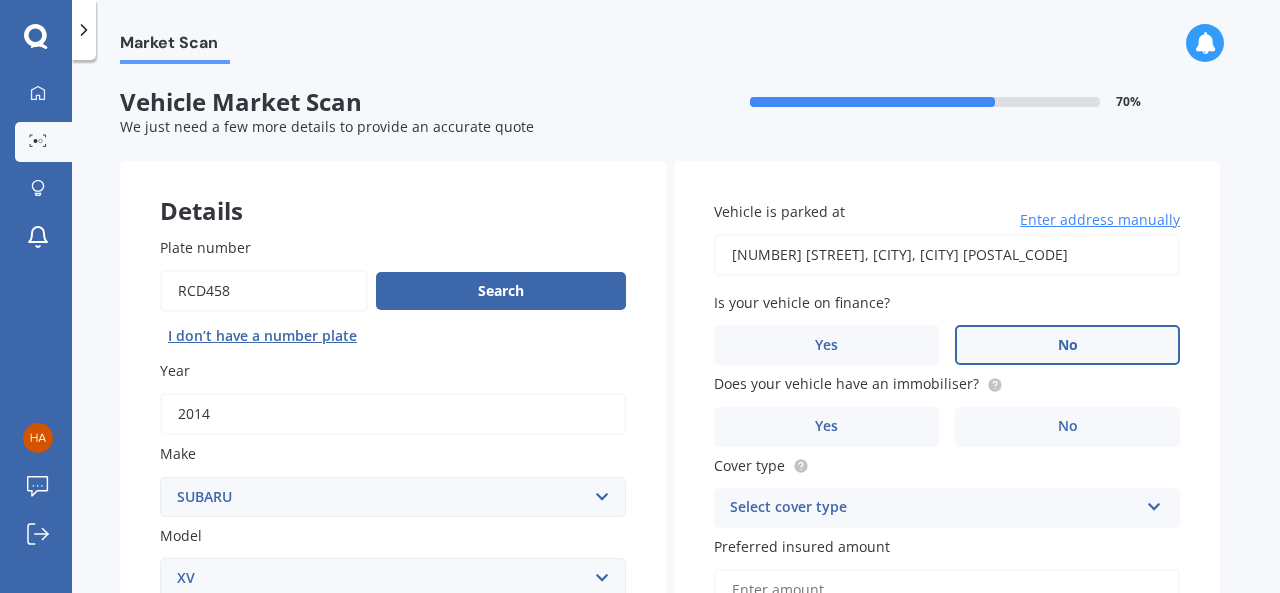 click on "No" at bounding box center [513, 822] 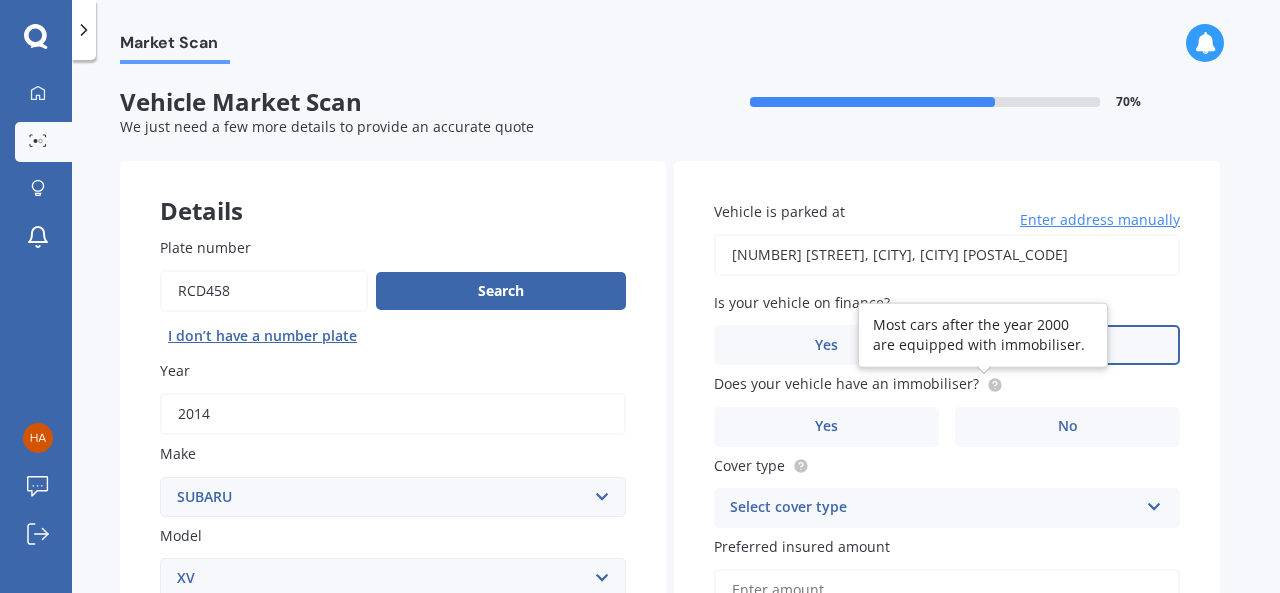 click at bounding box center (994, 384) 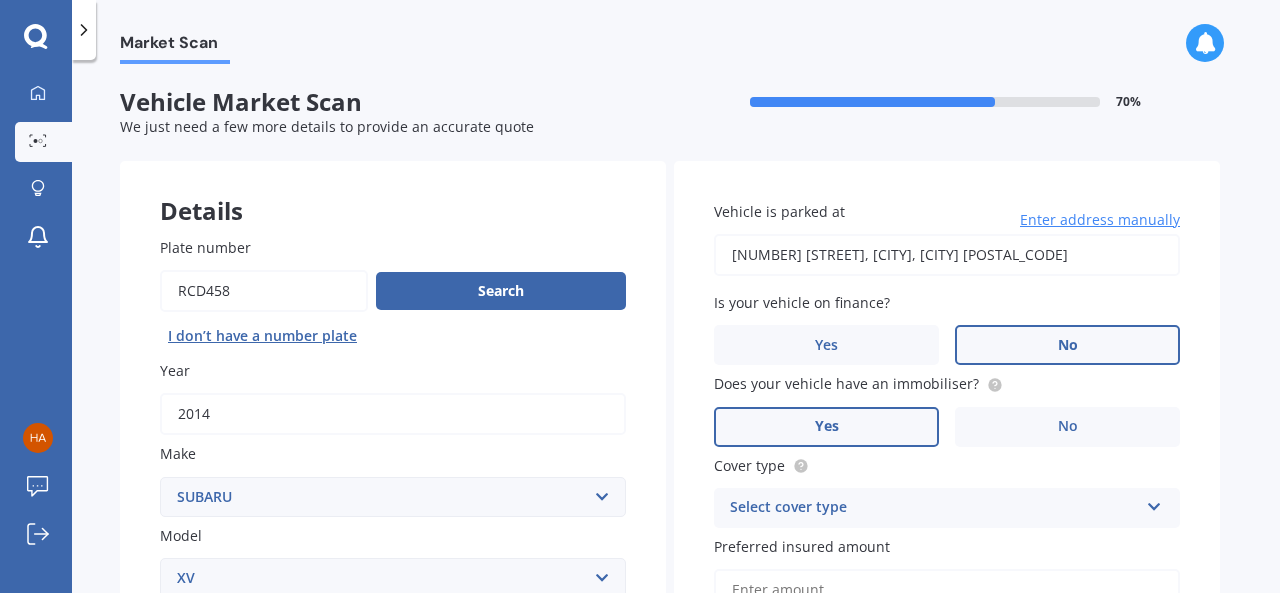 click on "Yes" at bounding box center [272, 822] 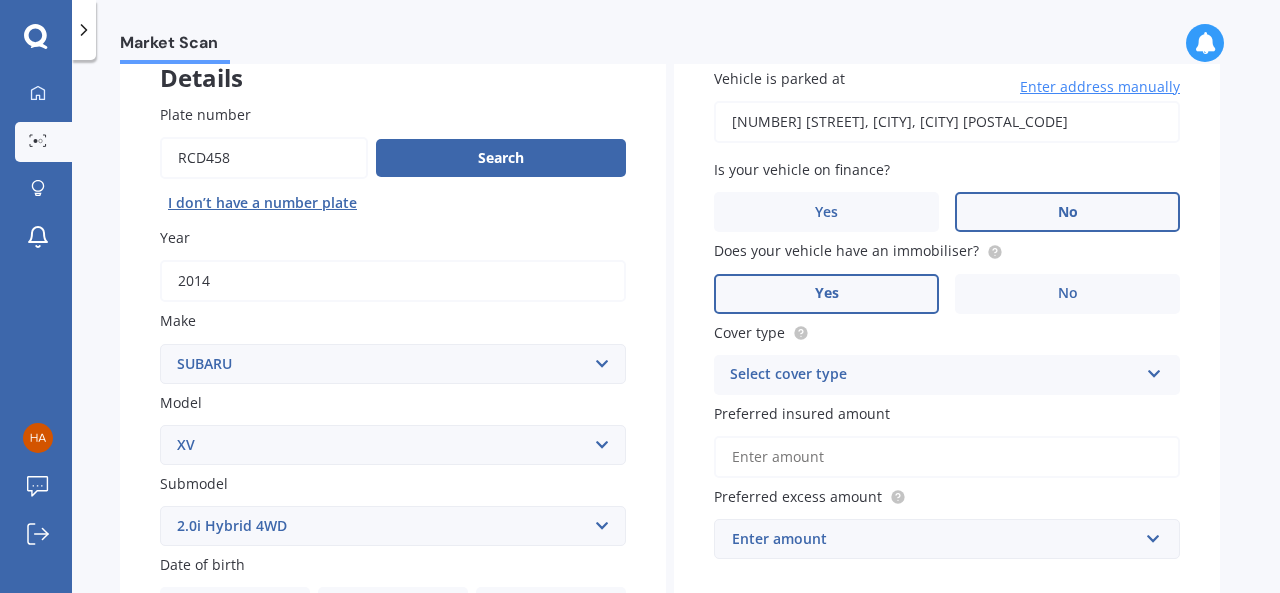 scroll, scrollTop: 200, scrollLeft: 0, axis: vertical 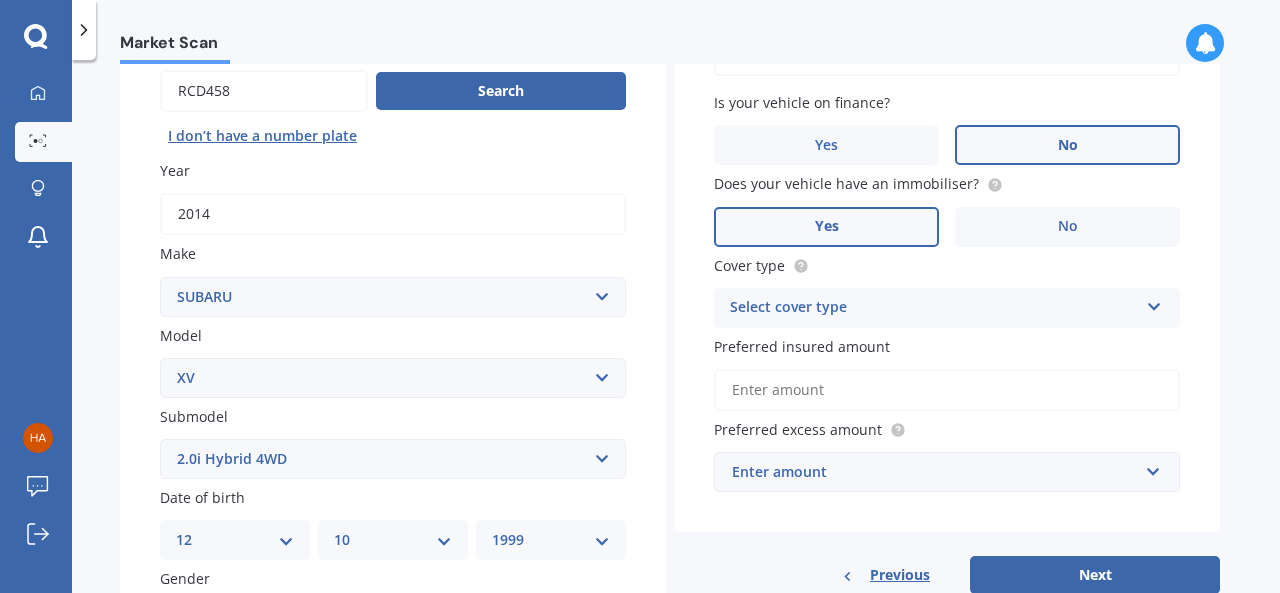 click on "Select cover type" at bounding box center [934, 308] 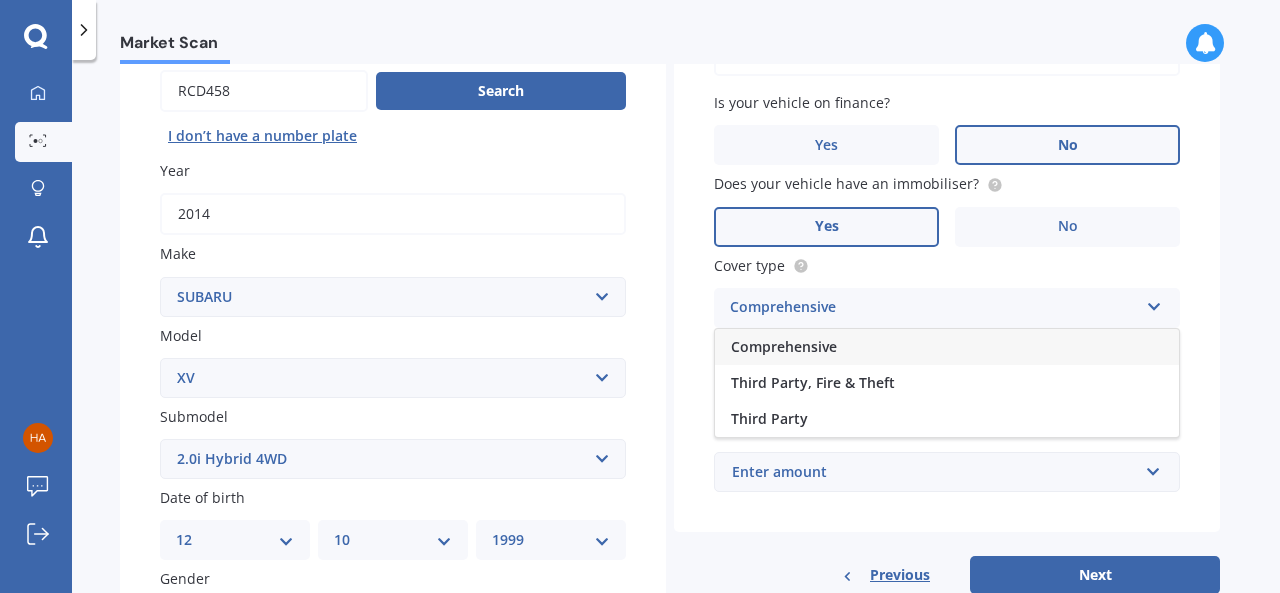 click on "Comprehensive" at bounding box center [947, 347] 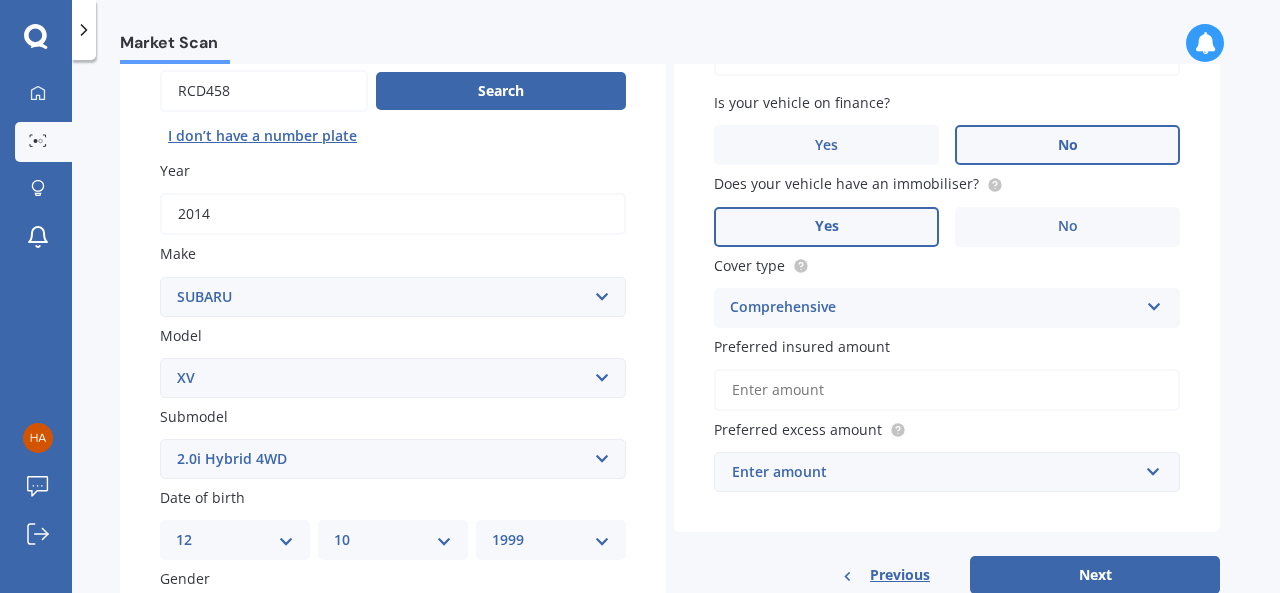 click on "Preferred insured amount" at bounding box center (947, 390) 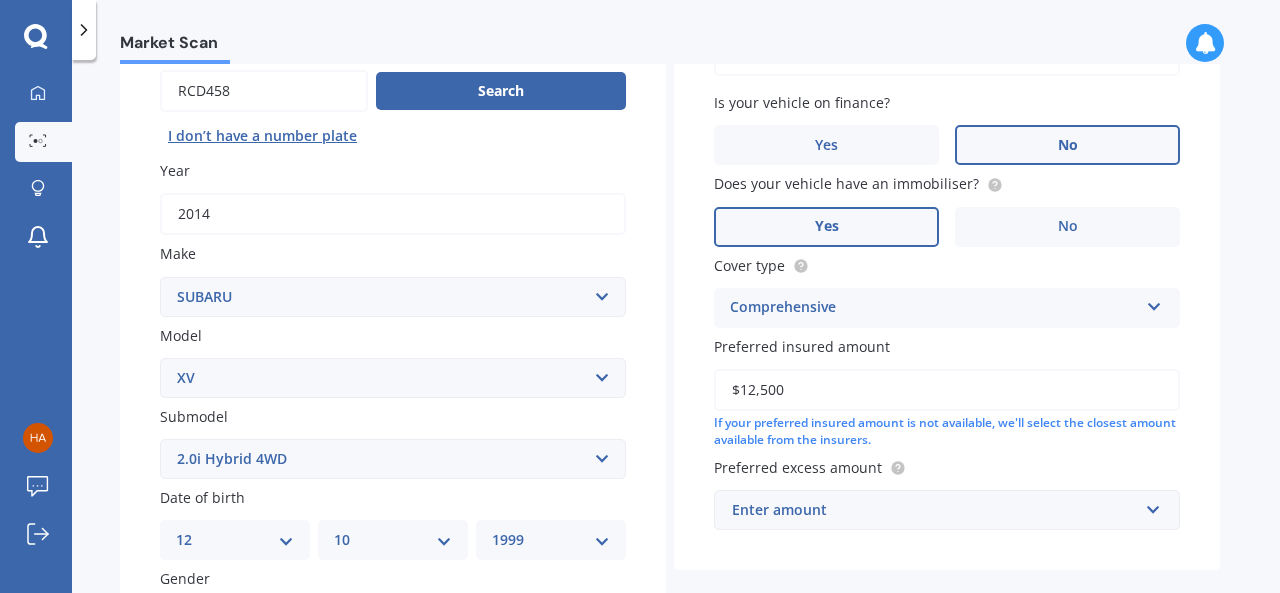 type on "$12,500" 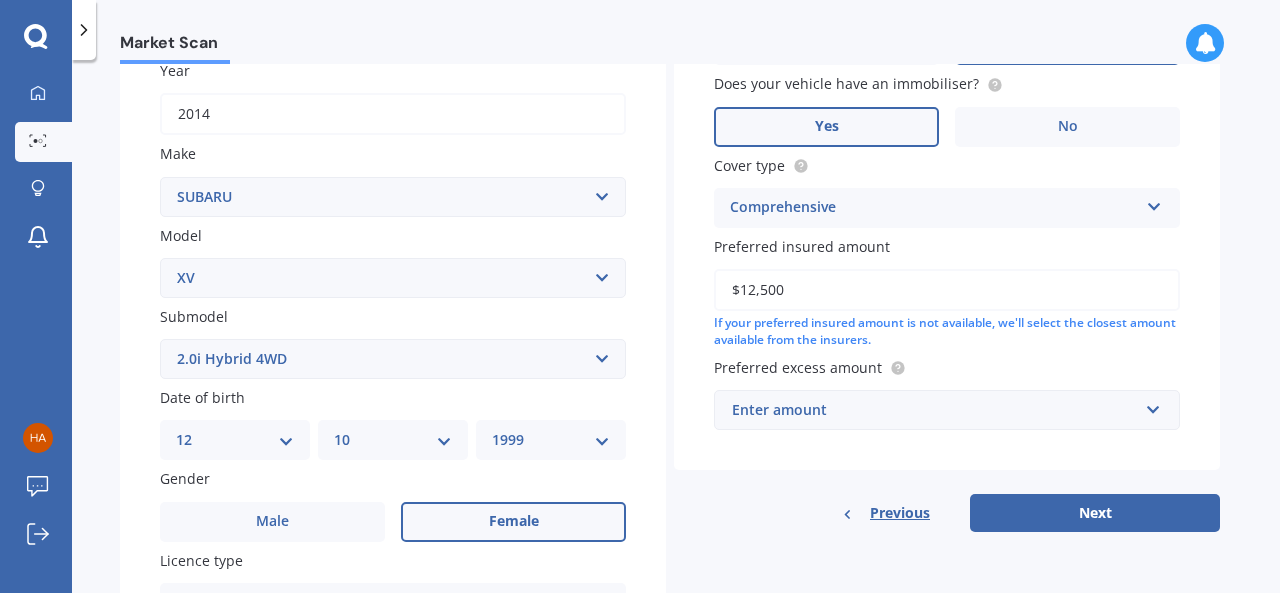 click on "Enter amount" at bounding box center [935, 410] 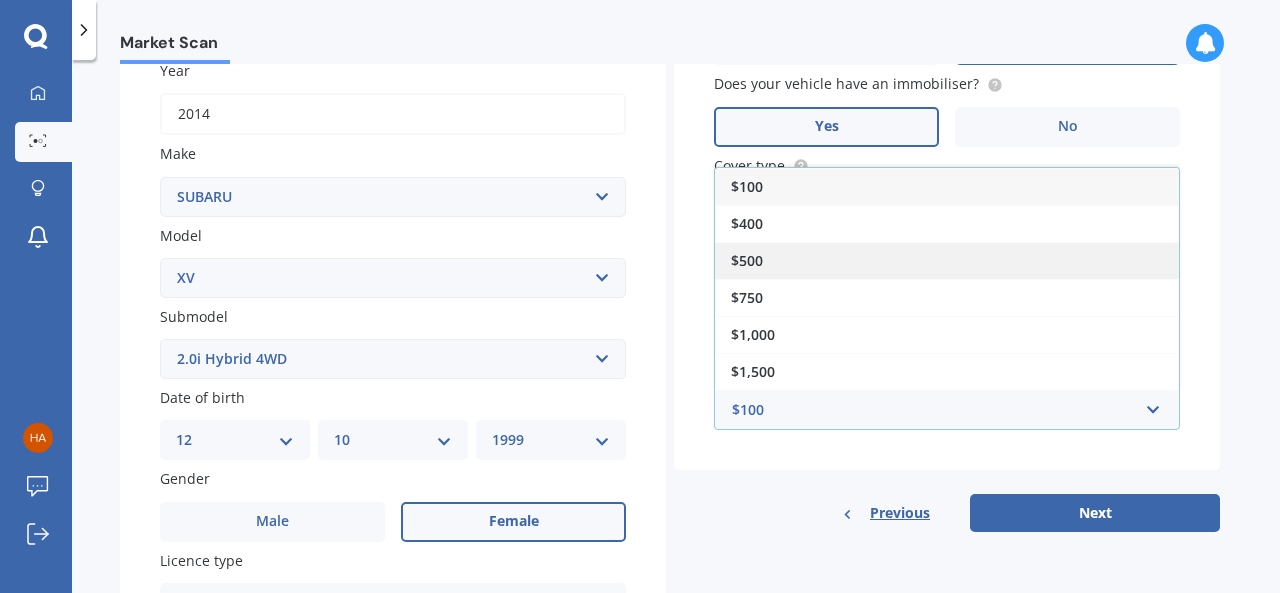 click on "$500" at bounding box center (947, 260) 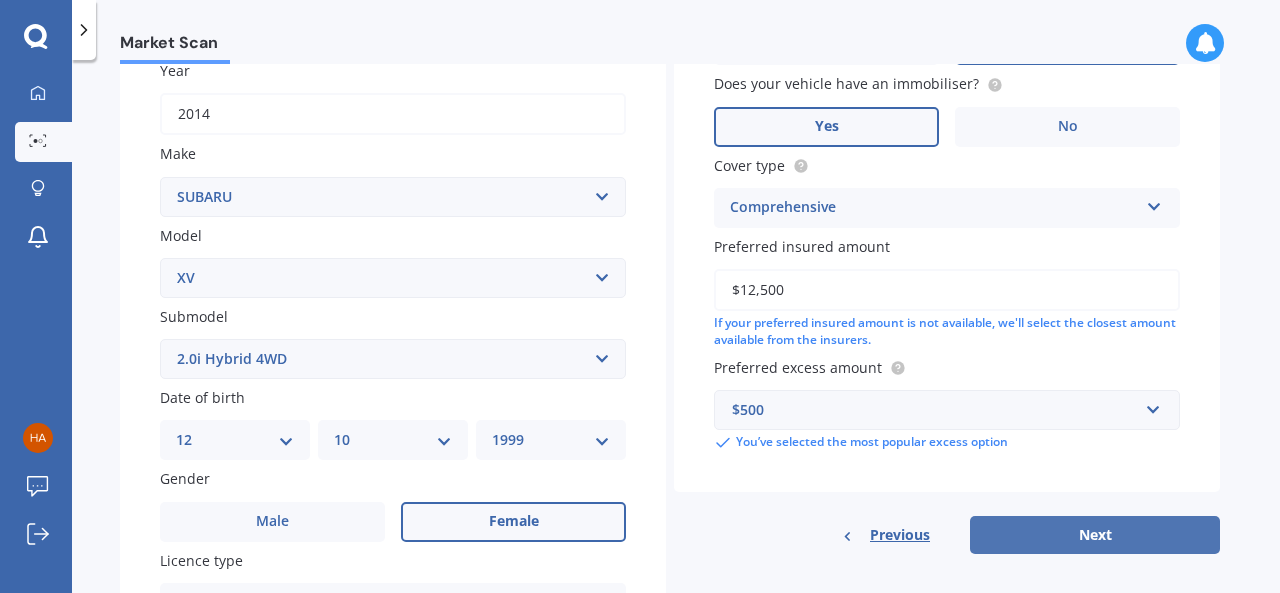 click on "Next" at bounding box center (1095, 535) 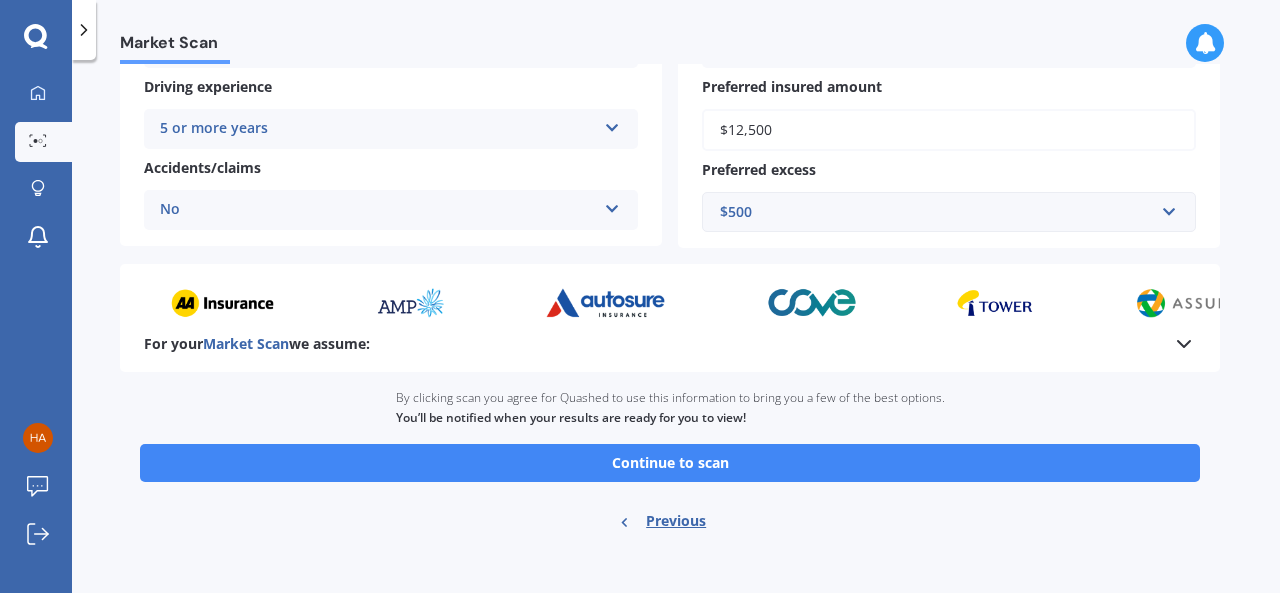 scroll, scrollTop: 440, scrollLeft: 0, axis: vertical 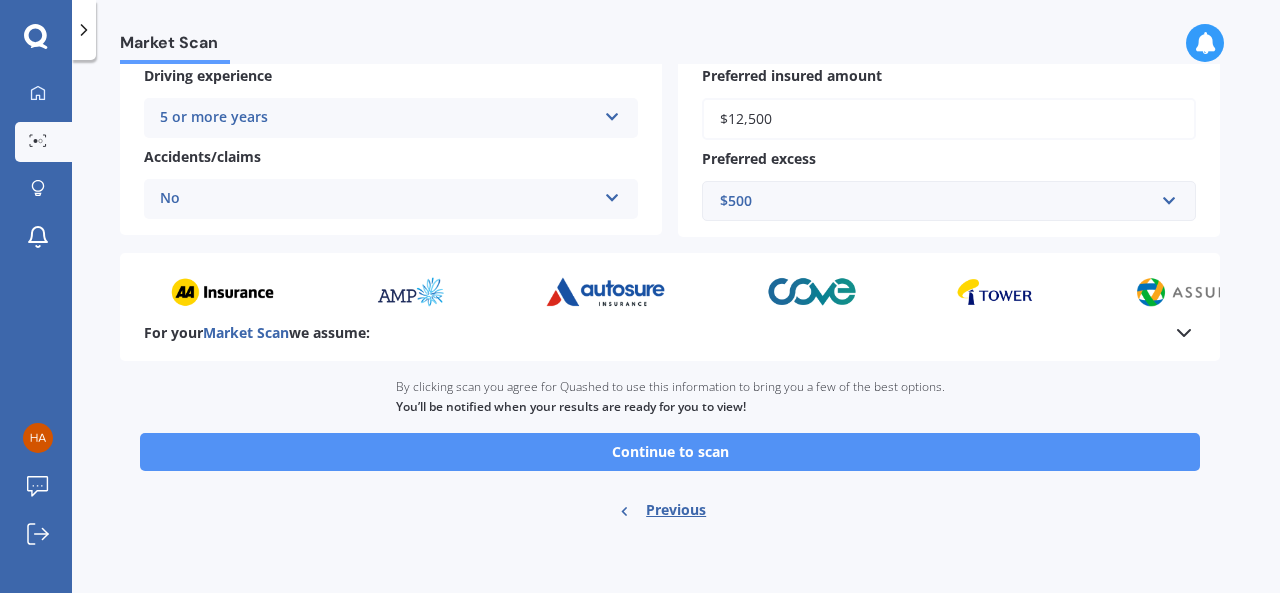 click on "Continue to scan" at bounding box center [670, 452] 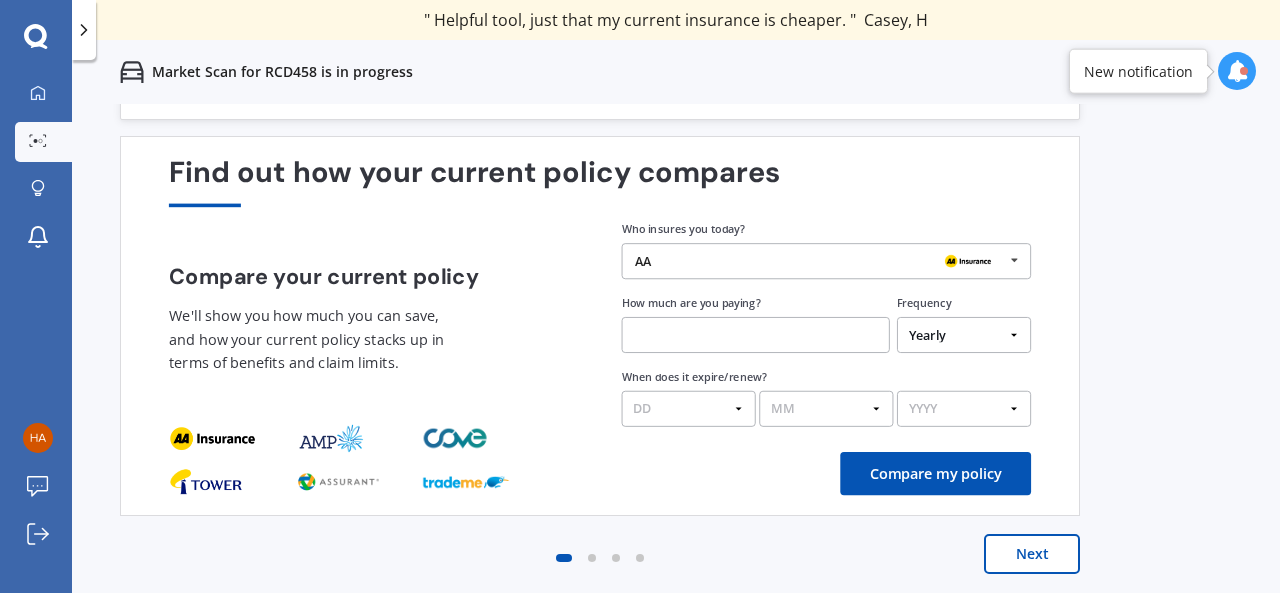 scroll, scrollTop: 0, scrollLeft: 0, axis: both 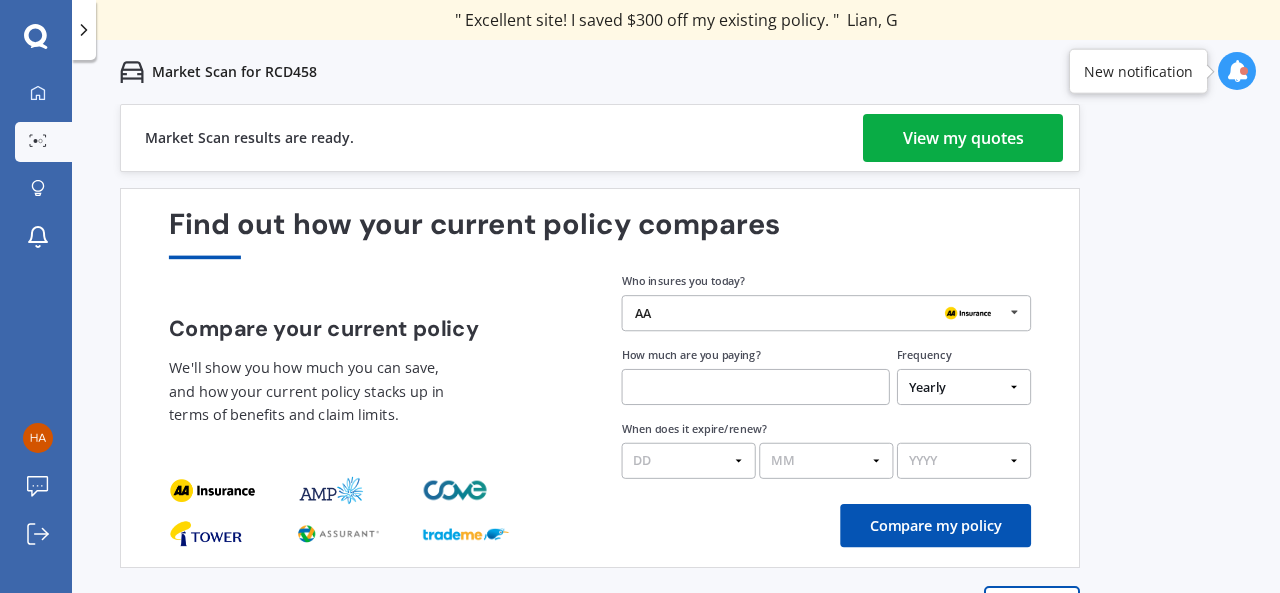 click on "View my quotes" at bounding box center (963, 138) 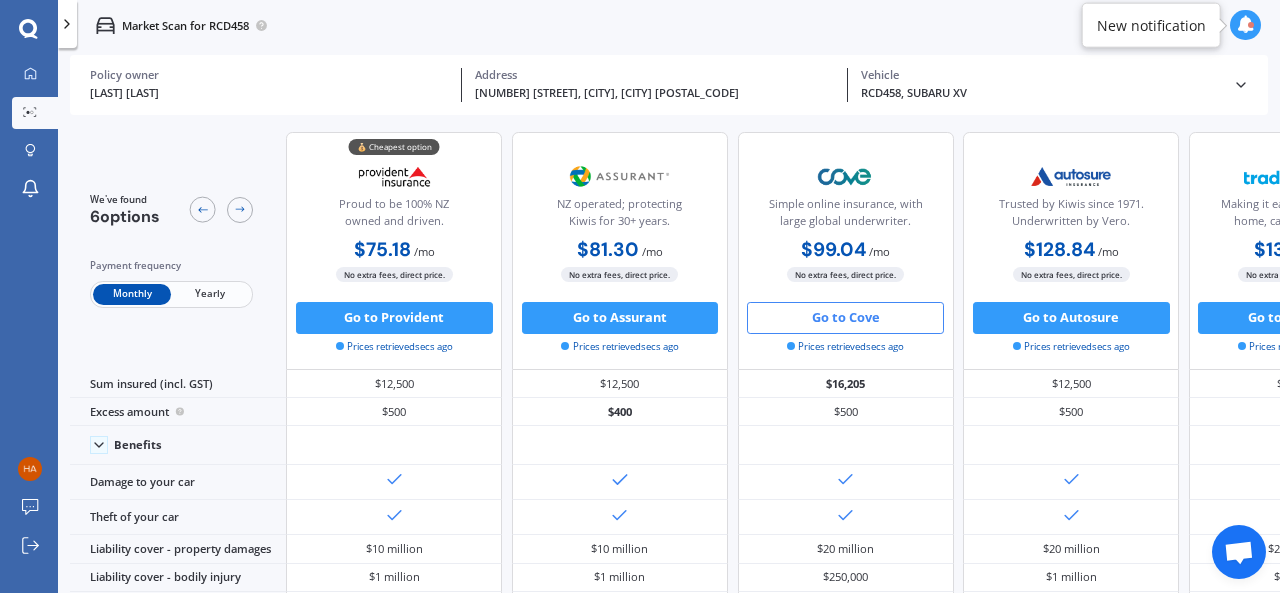 scroll, scrollTop: 124, scrollLeft: 0, axis: vertical 